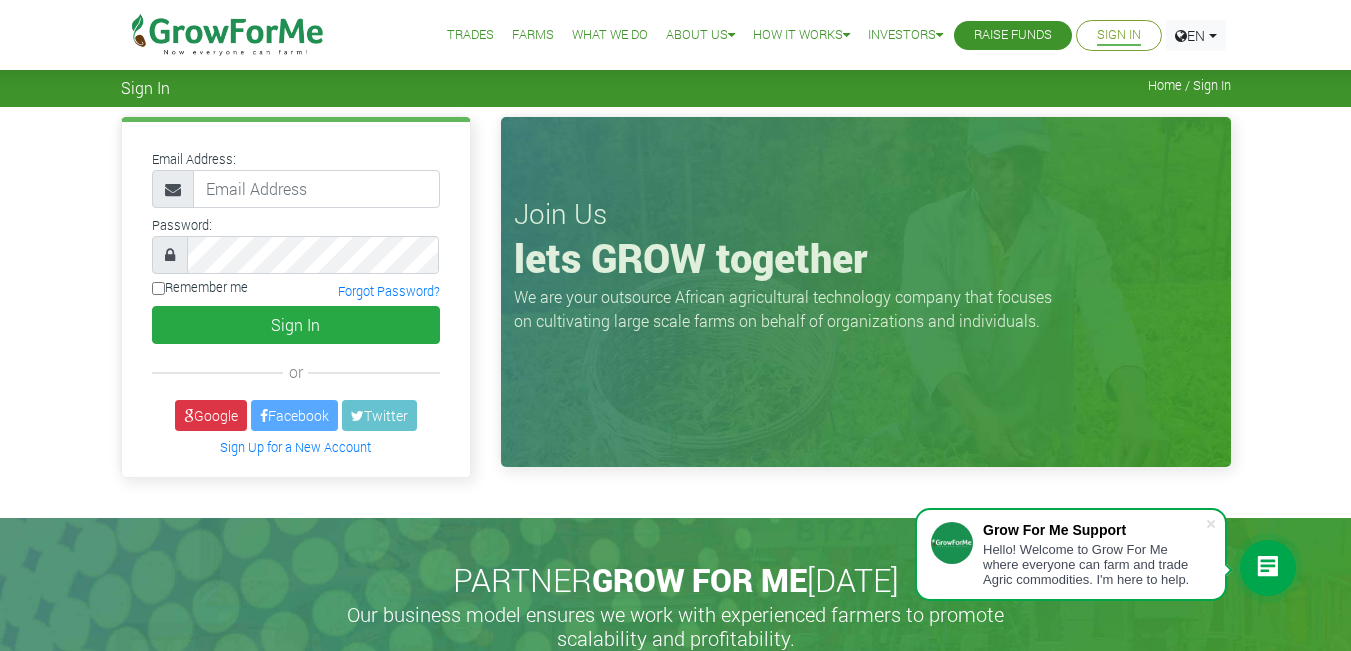 scroll, scrollTop: 0, scrollLeft: 0, axis: both 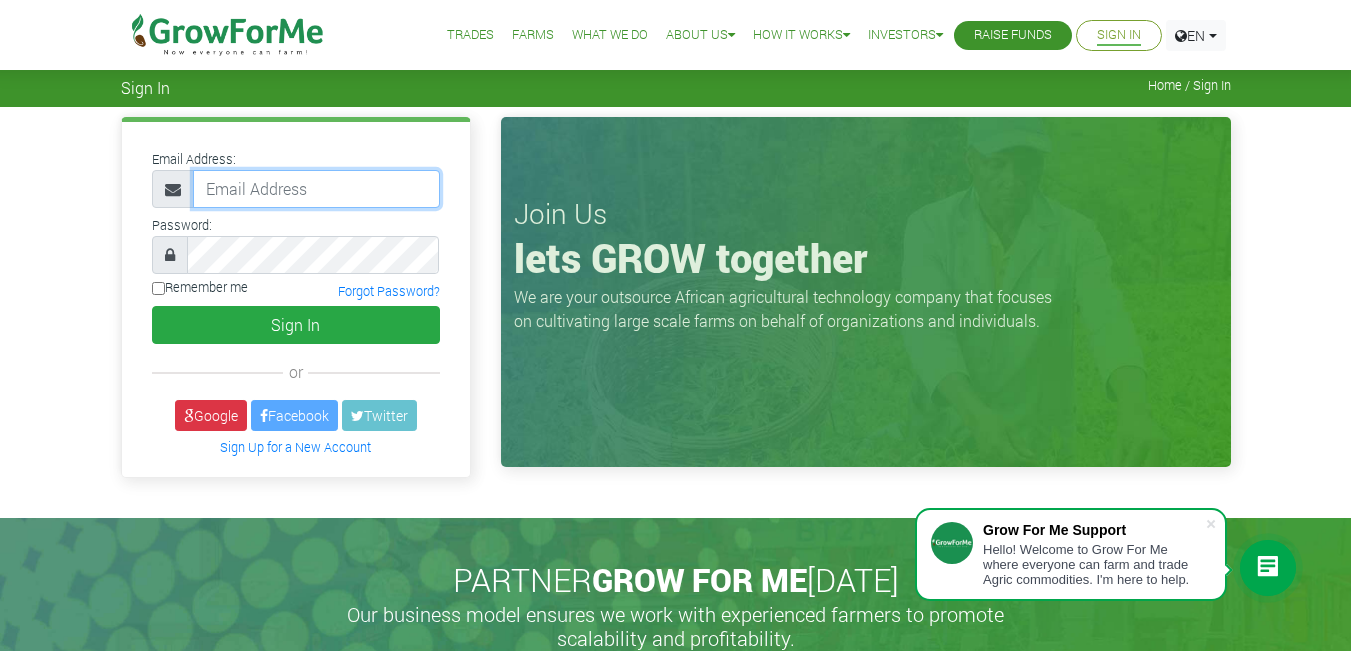 click at bounding box center [316, 189] 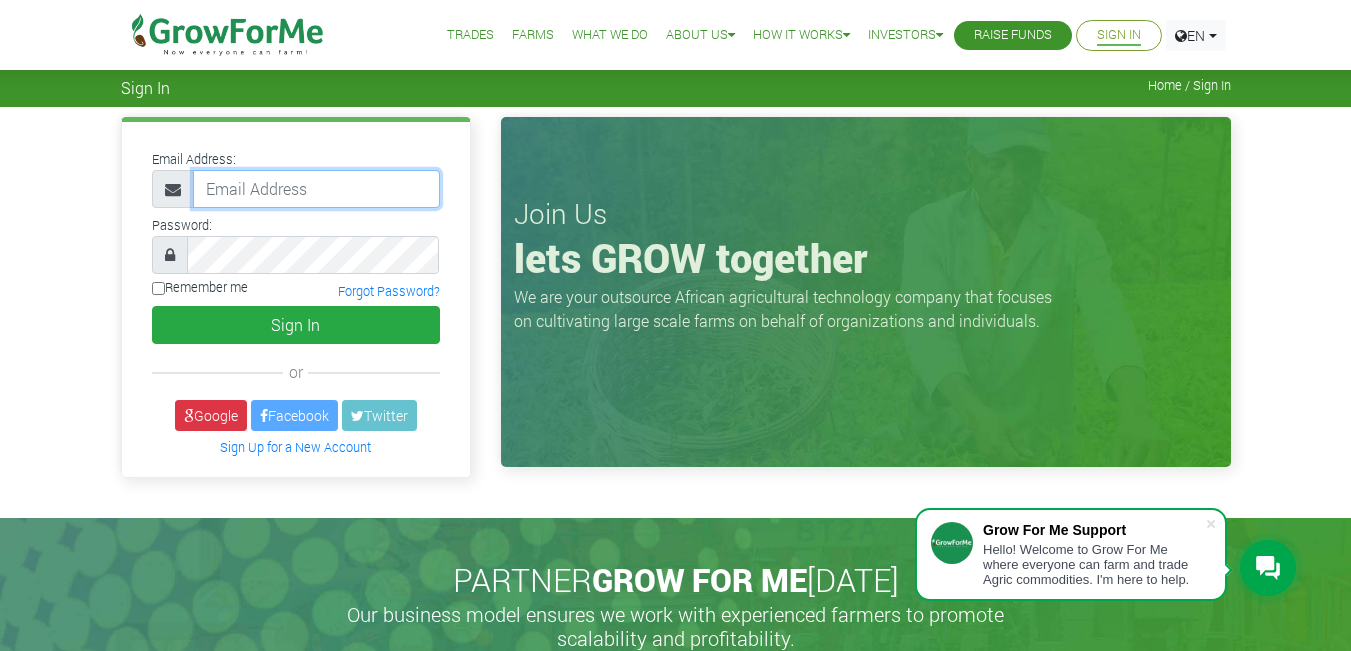 type on "Chris.amanfu2016@gmail.com" 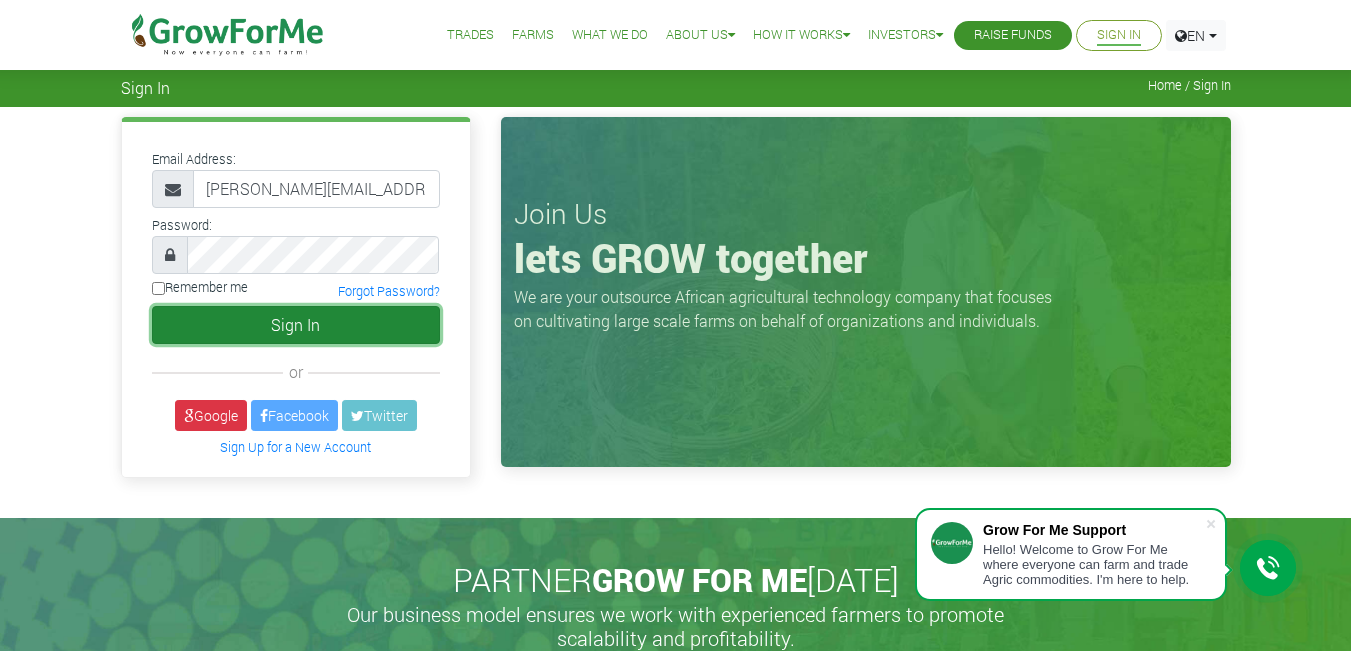 click on "Sign In" at bounding box center (296, 325) 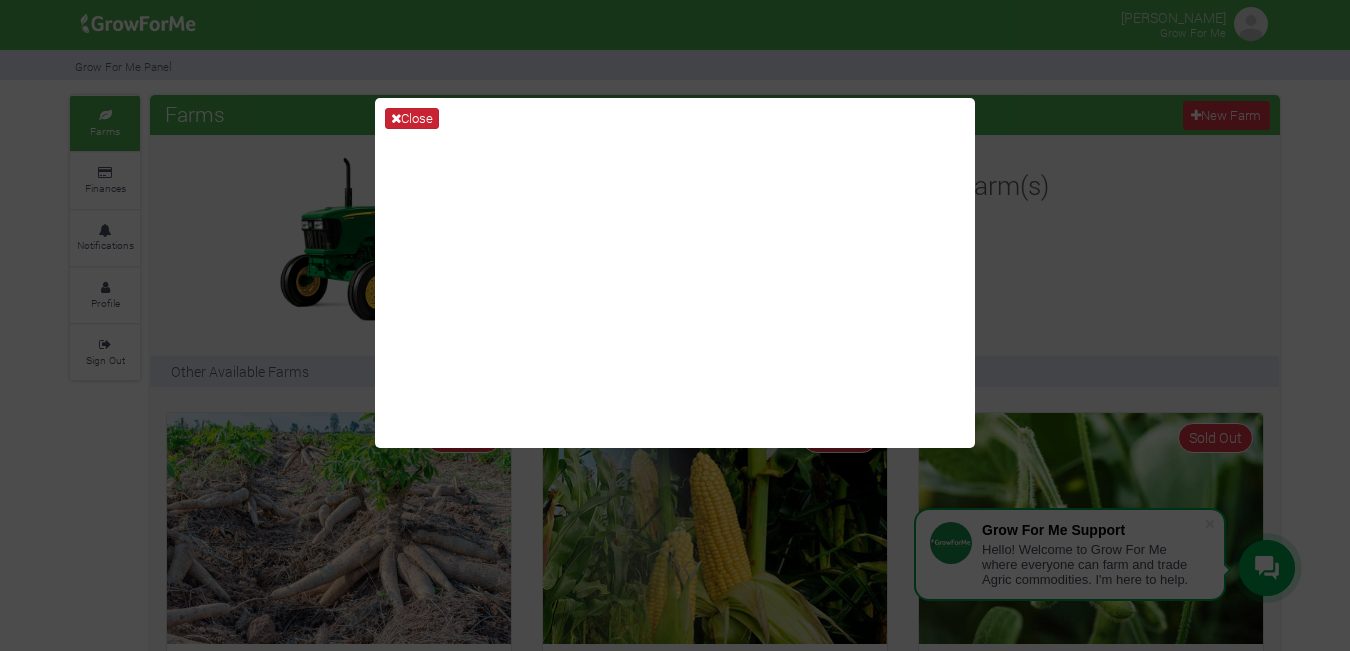 scroll, scrollTop: 0, scrollLeft: 0, axis: both 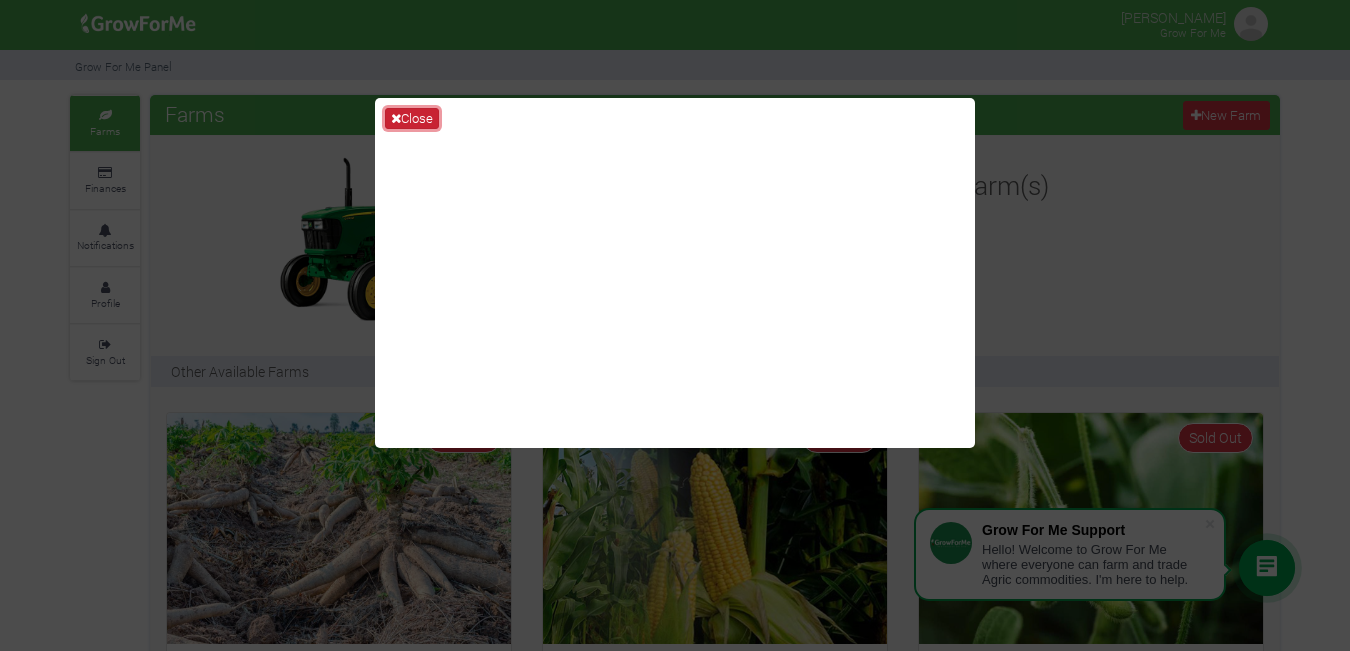 click on "Close" at bounding box center [412, 119] 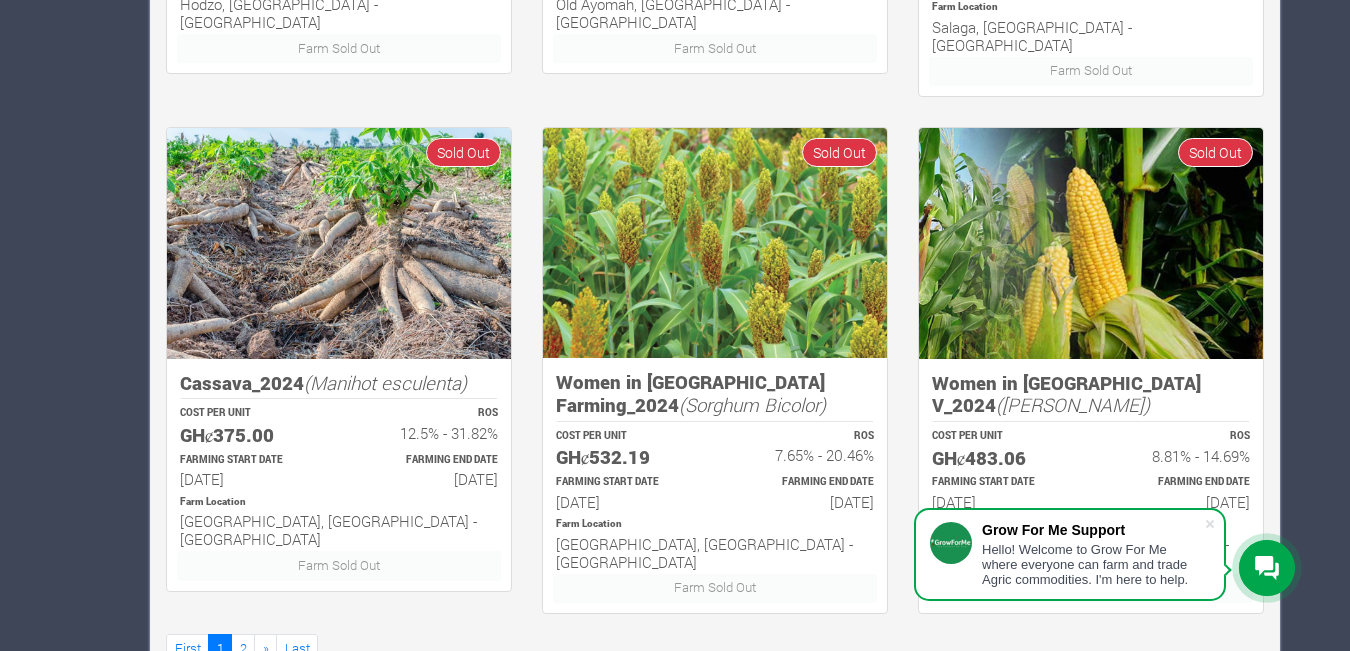 scroll, scrollTop: 1323, scrollLeft: 0, axis: vertical 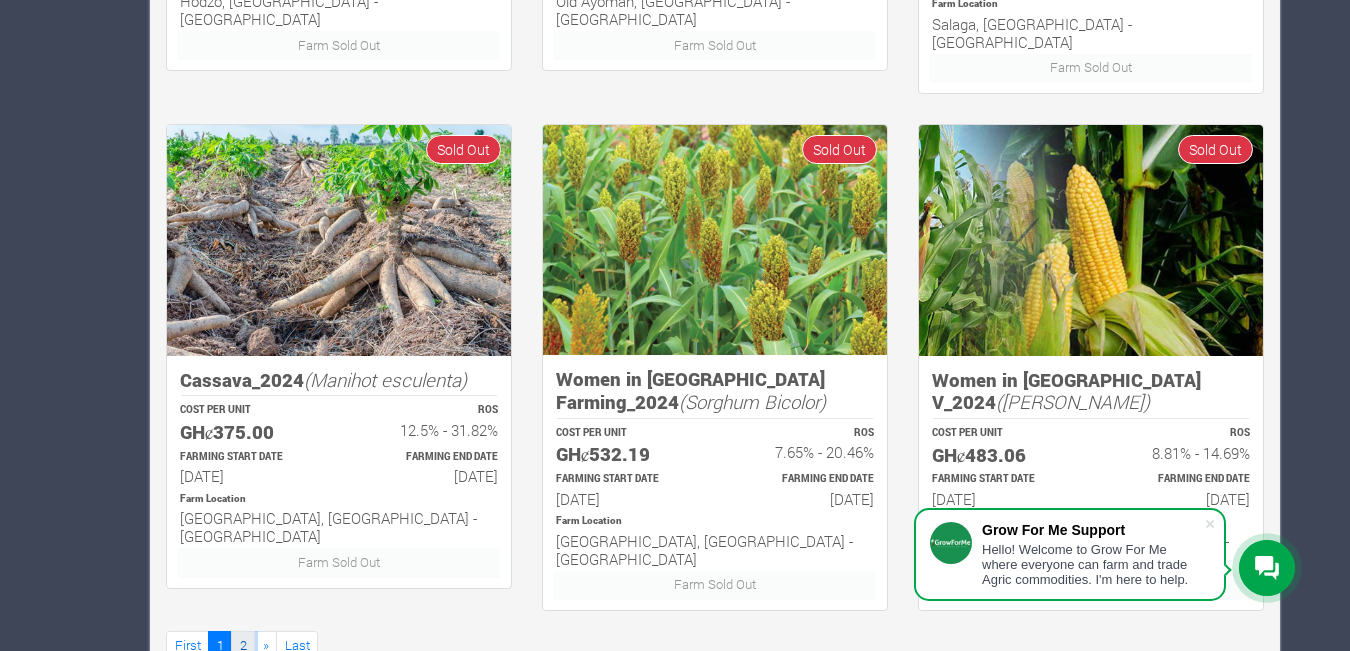 click on "2" at bounding box center (243, 645) 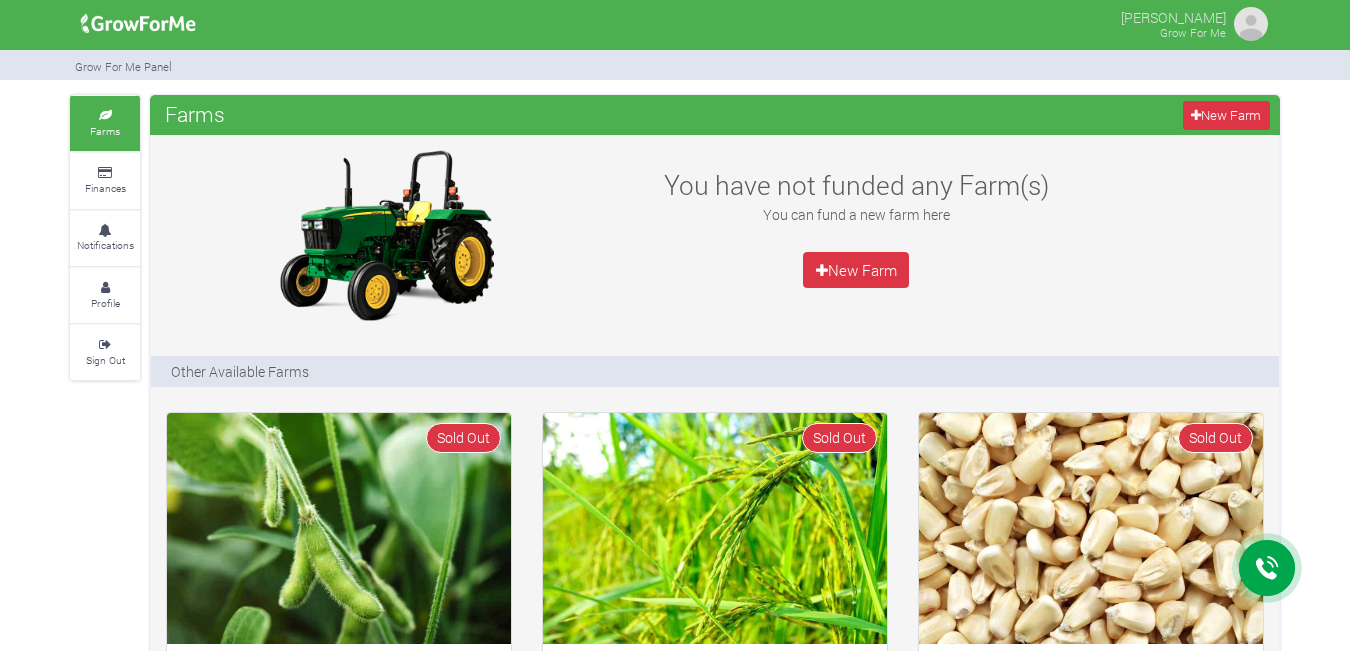 scroll, scrollTop: 0, scrollLeft: 0, axis: both 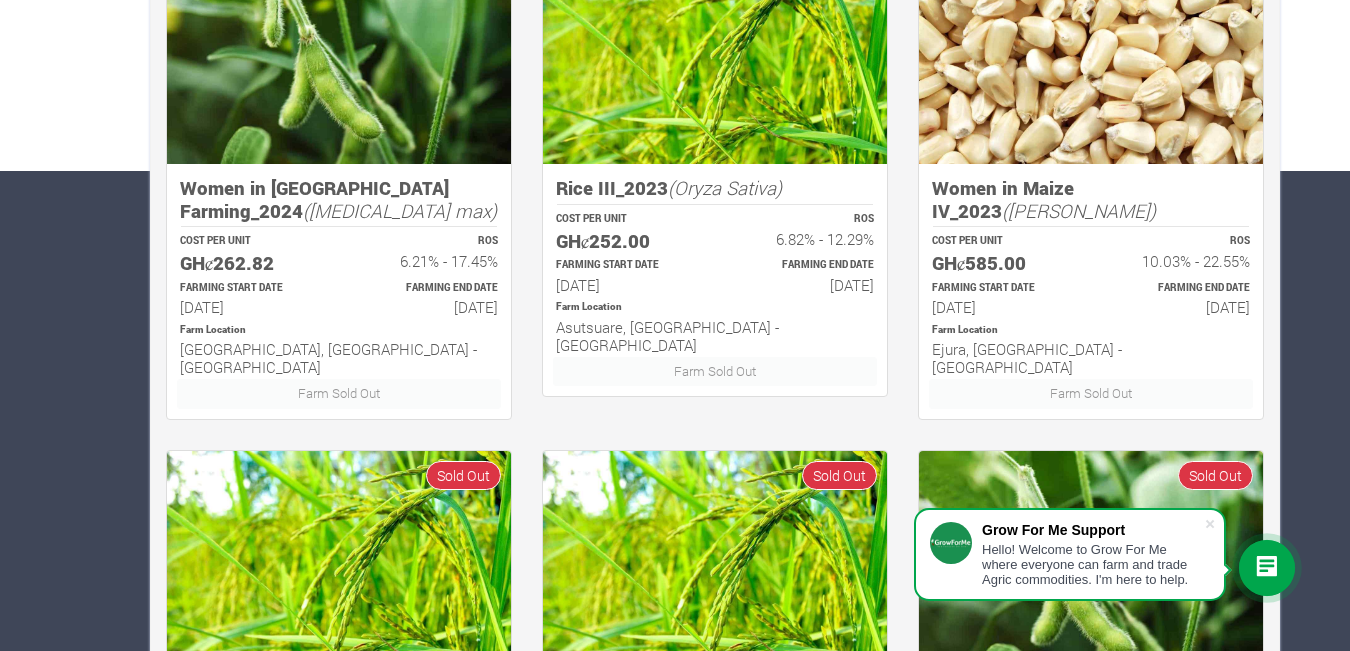 drag, startPoint x: 0, startPoint y: 0, endPoint x: 1329, endPoint y: 286, distance: 1359.4253 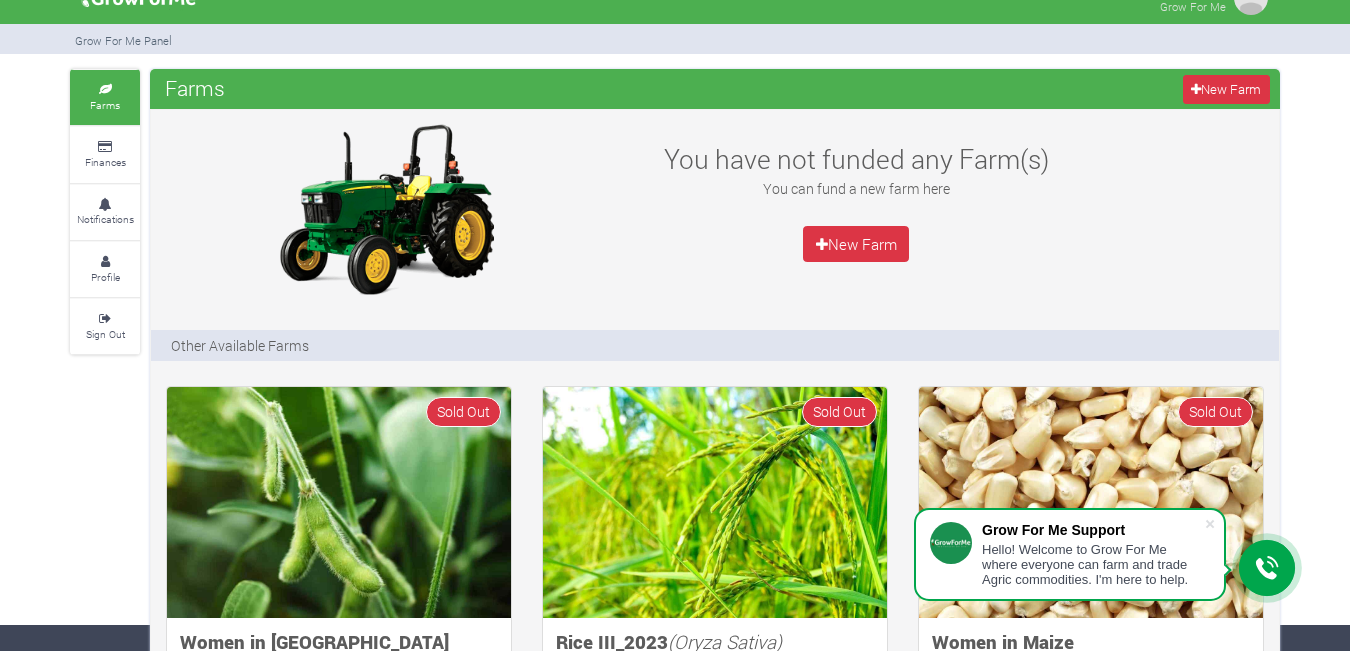 scroll, scrollTop: 0, scrollLeft: 0, axis: both 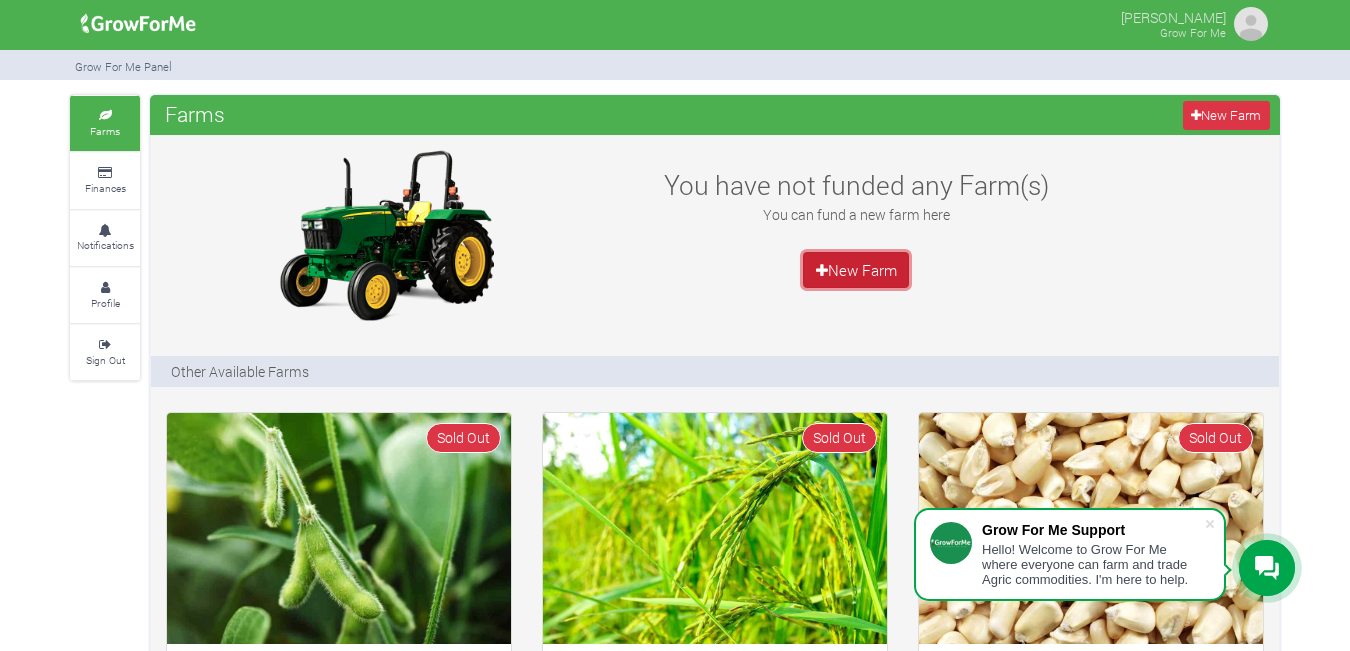 click on "New Farm" at bounding box center [856, 270] 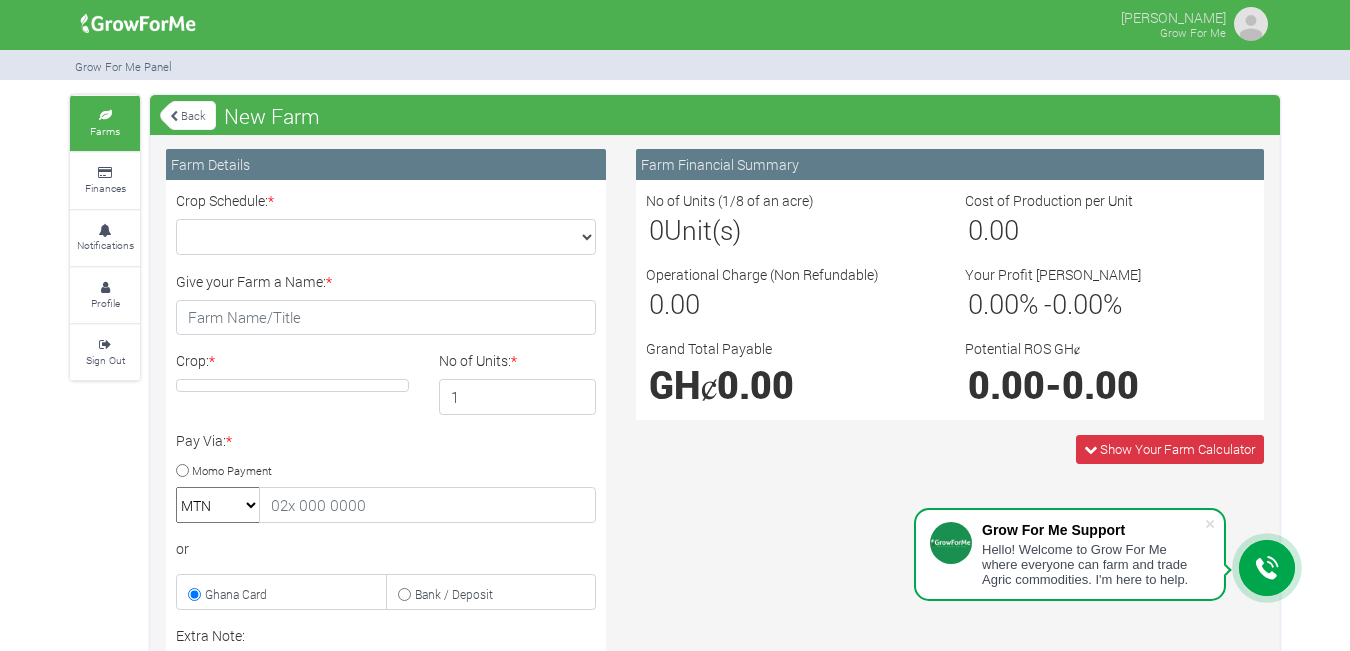 scroll, scrollTop: 0, scrollLeft: 0, axis: both 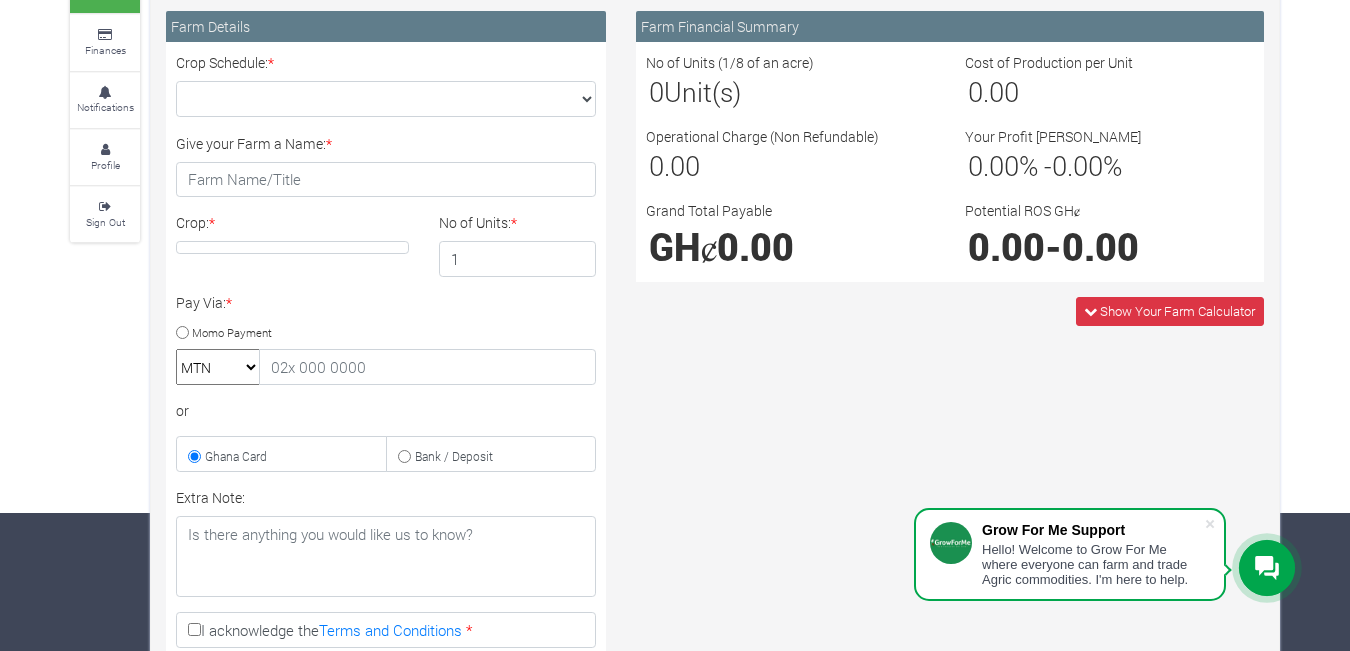 drag, startPoint x: 1365, startPoint y: 272, endPoint x: 1365, endPoint y: 333, distance: 61 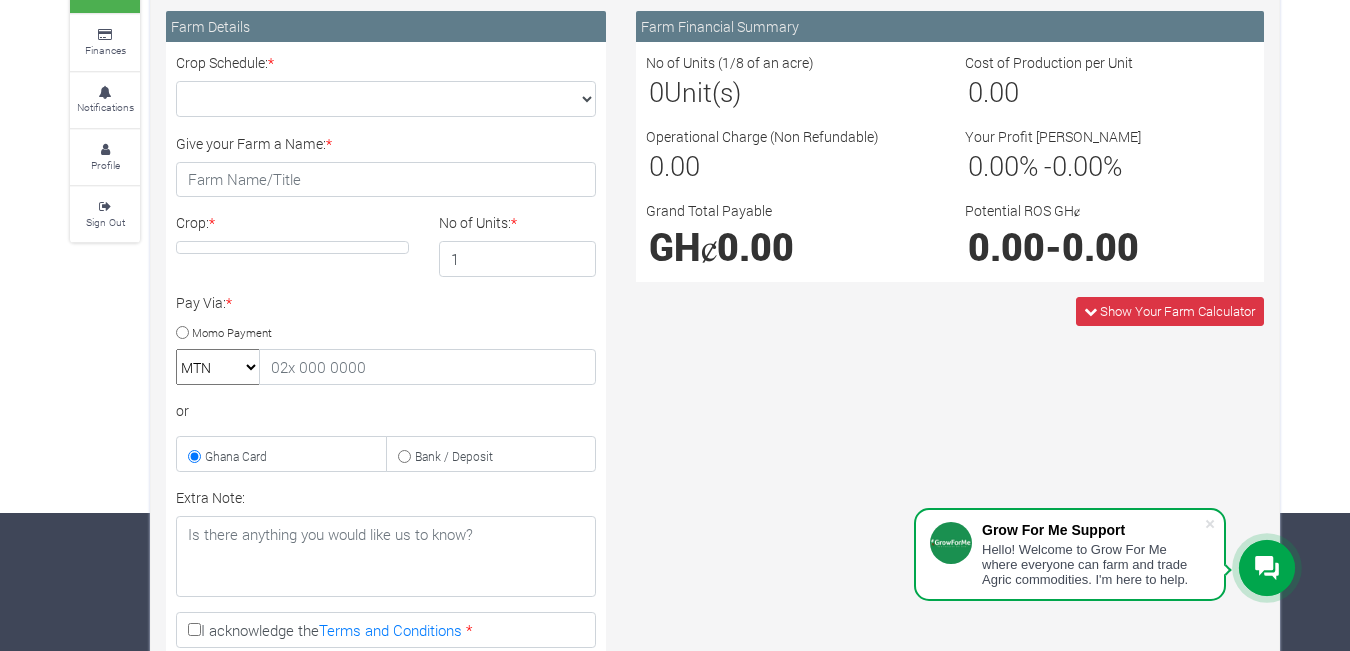 click on "Grow For Me Support
Hello! Welcome to Grow For Me where everyone can farm and trade Agric commodities. I'm here to help.
Main Channel
Callback
Feedback Form
+12059526298
Open Channel
Contact us on WhatsApp
Christian Amanfu" at bounding box center [675, 187] 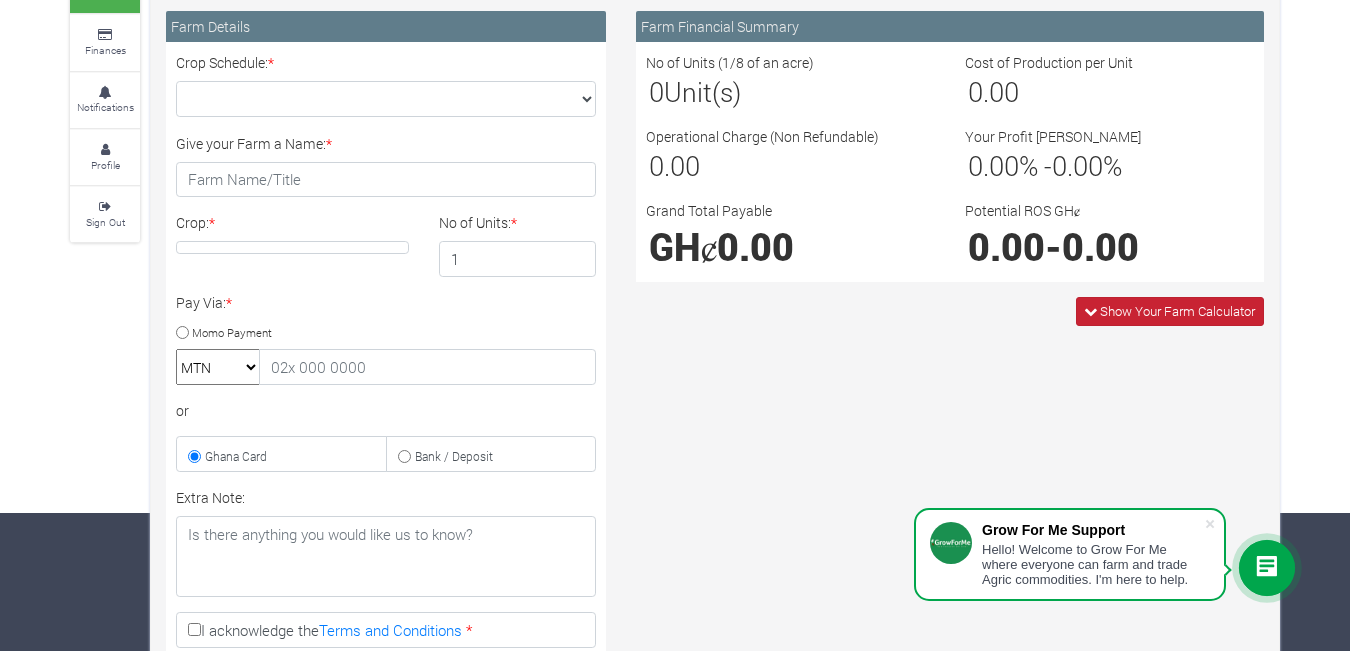 click on "Show Your Farm Calculator" at bounding box center (1177, 311) 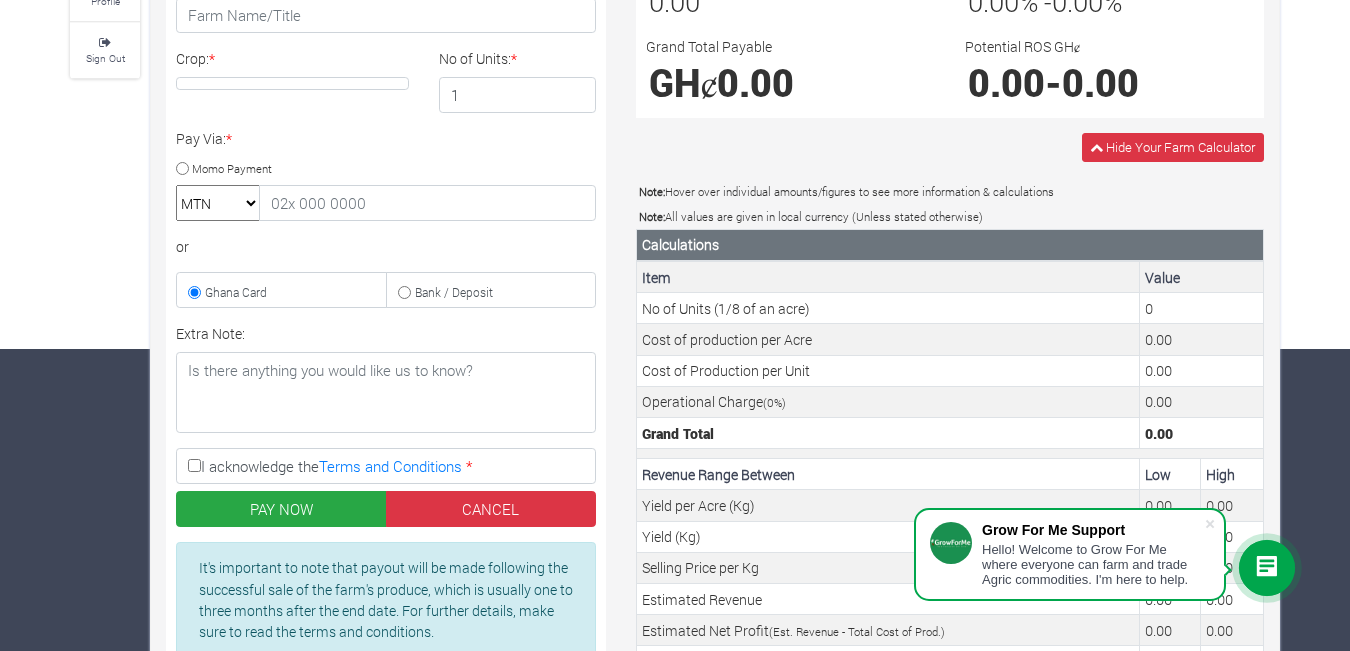 scroll, scrollTop: 303, scrollLeft: 0, axis: vertical 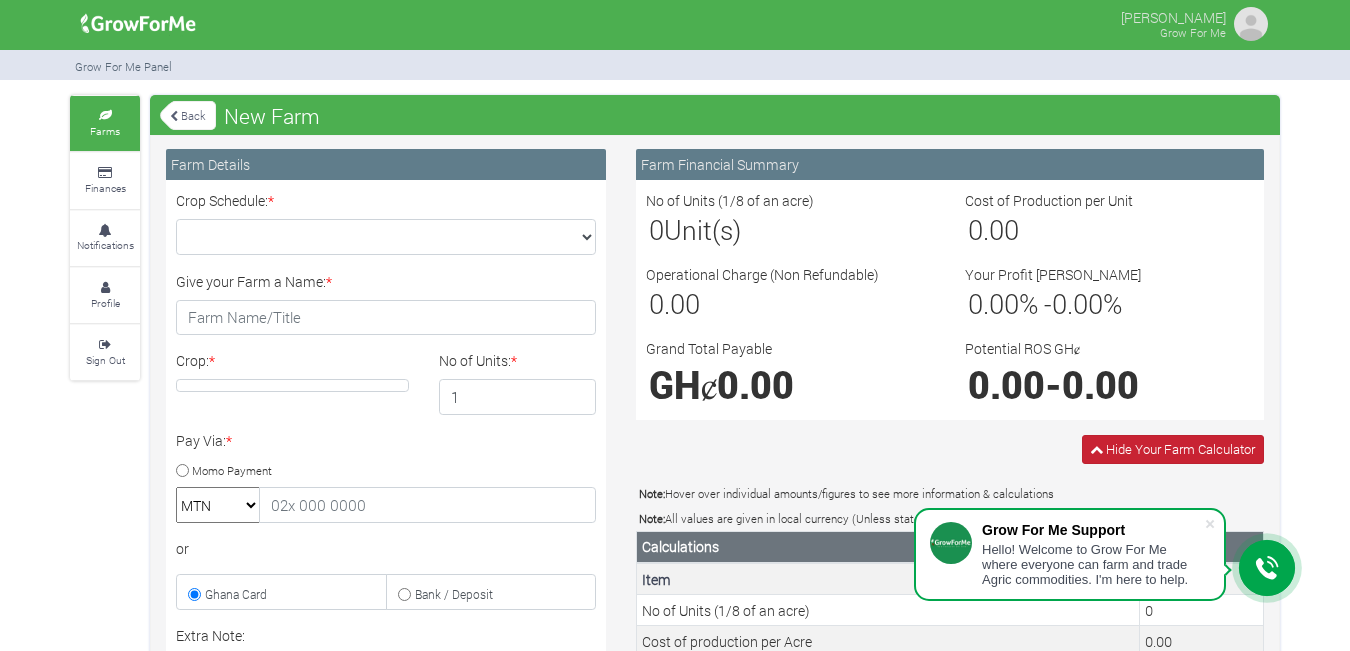 click on "Hide Your Farm Calculator" at bounding box center [1180, 449] 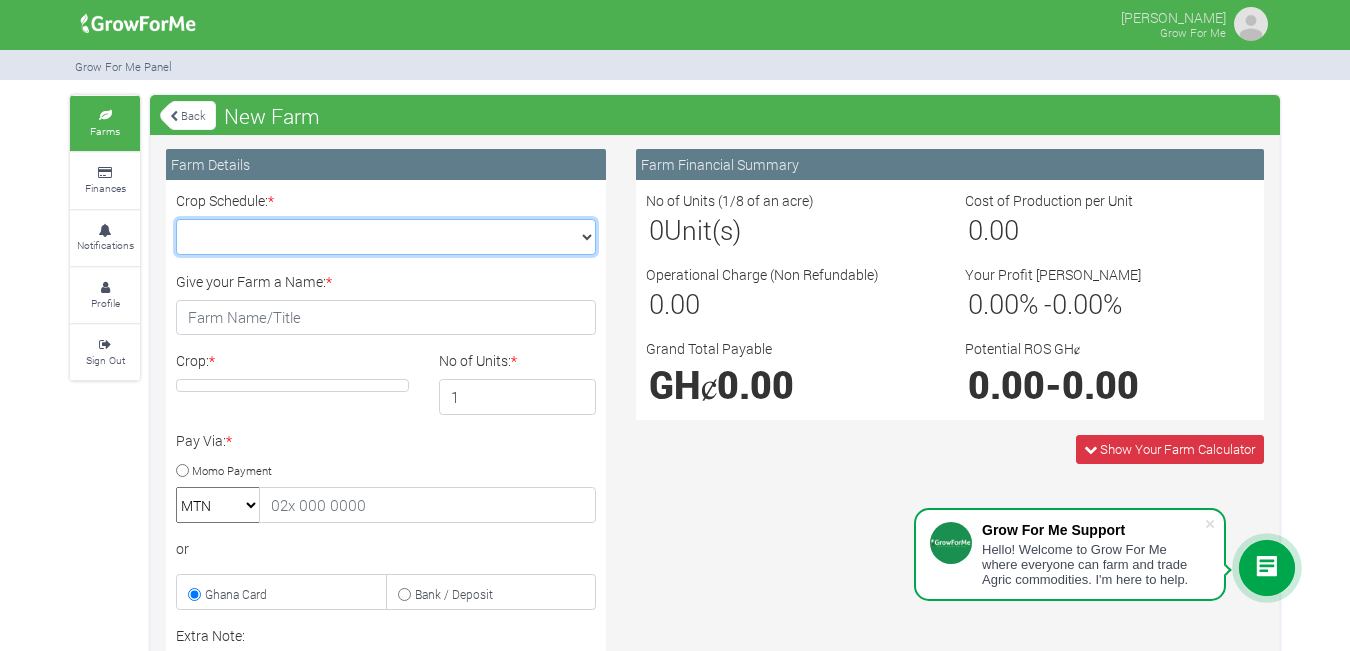 click on "Crop Schedule:  *" at bounding box center [386, 237] 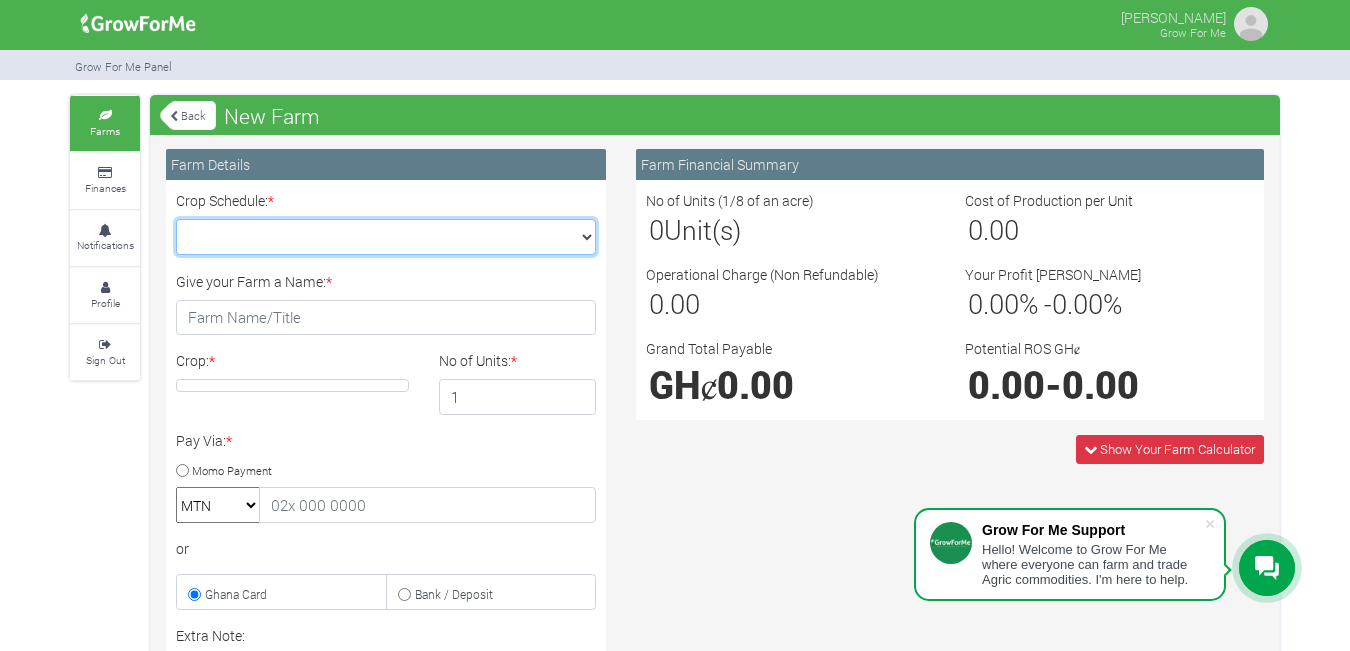 click on "Crop Schedule:  *" at bounding box center (386, 237) 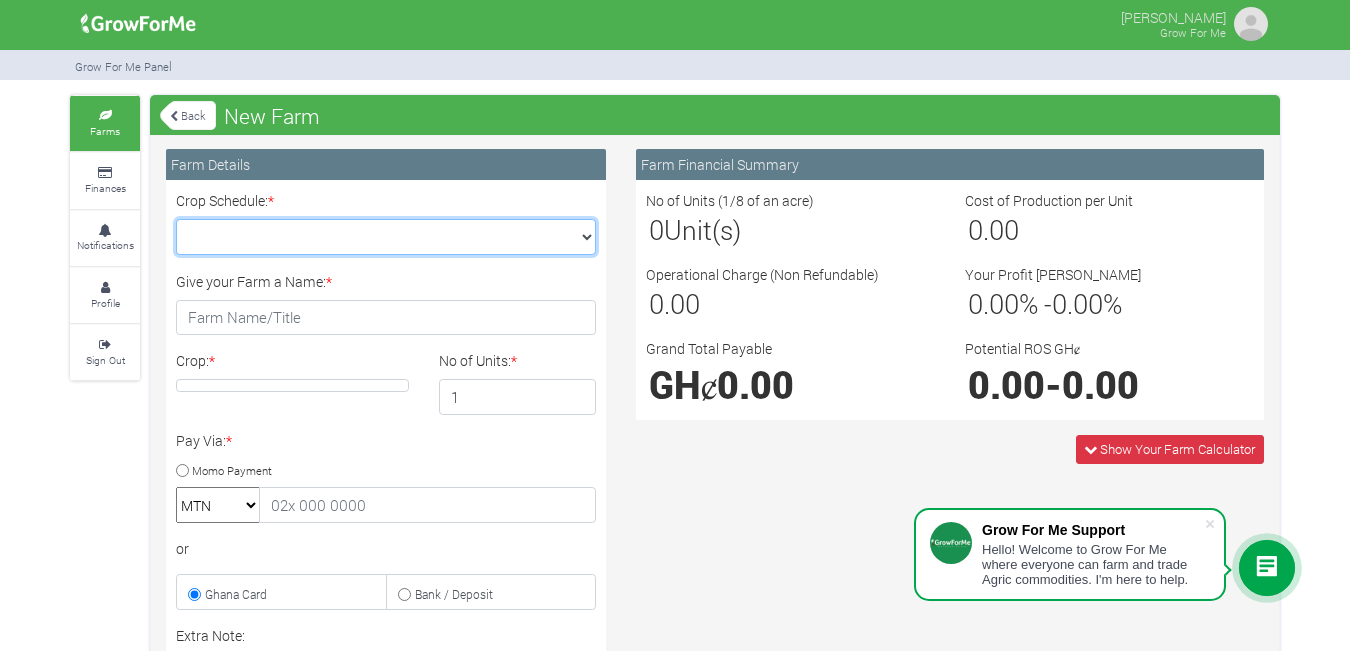 click on "Crop Schedule:  *" at bounding box center (386, 237) 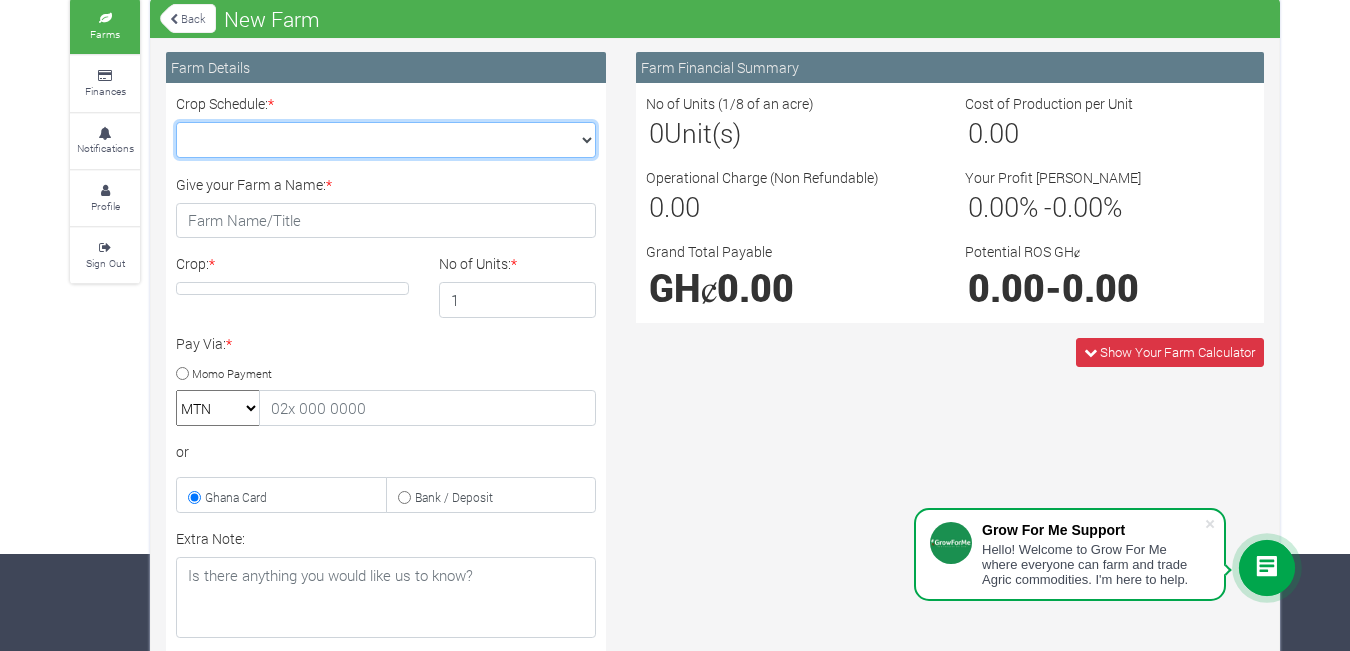 scroll, scrollTop: 0, scrollLeft: 0, axis: both 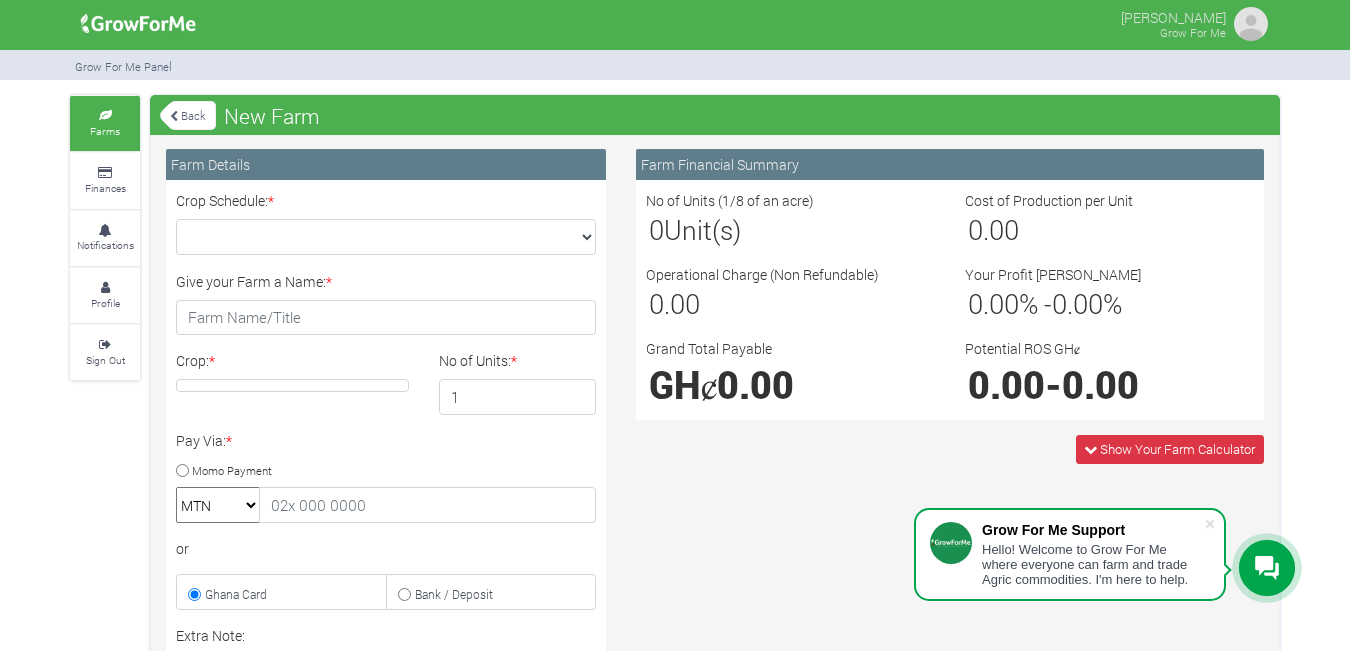 click on "Back" at bounding box center [188, 115] 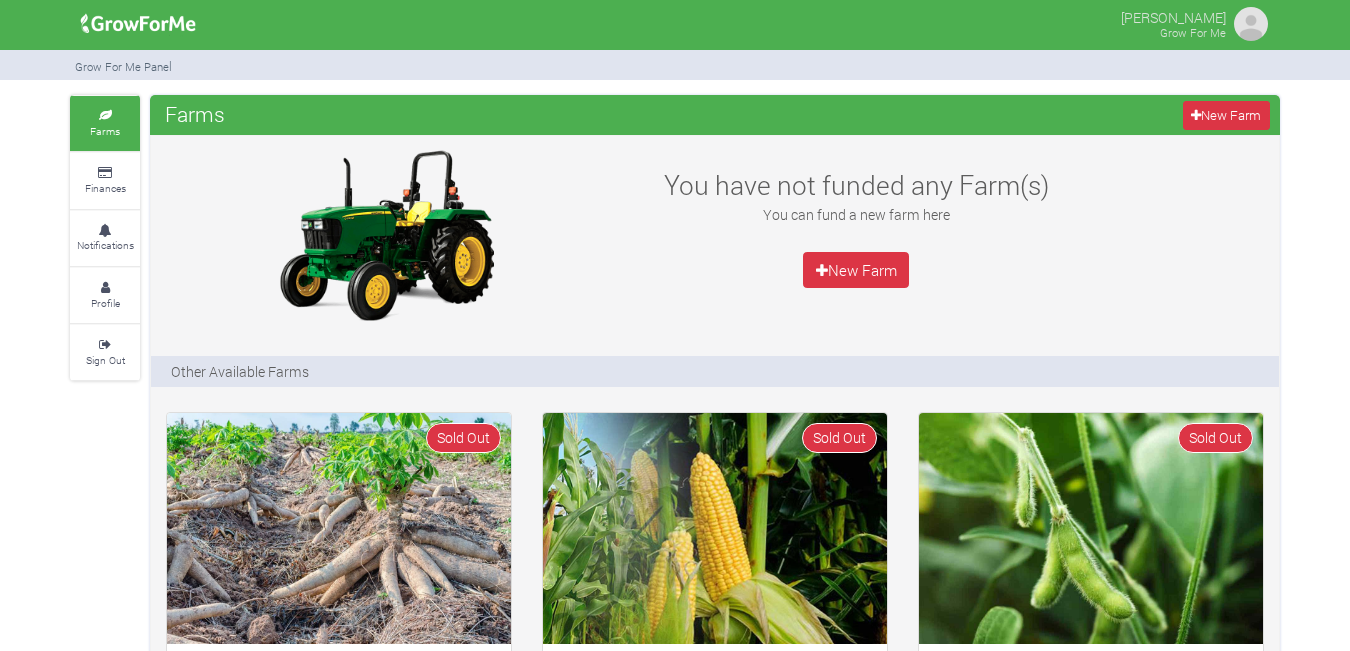 scroll, scrollTop: 0, scrollLeft: 0, axis: both 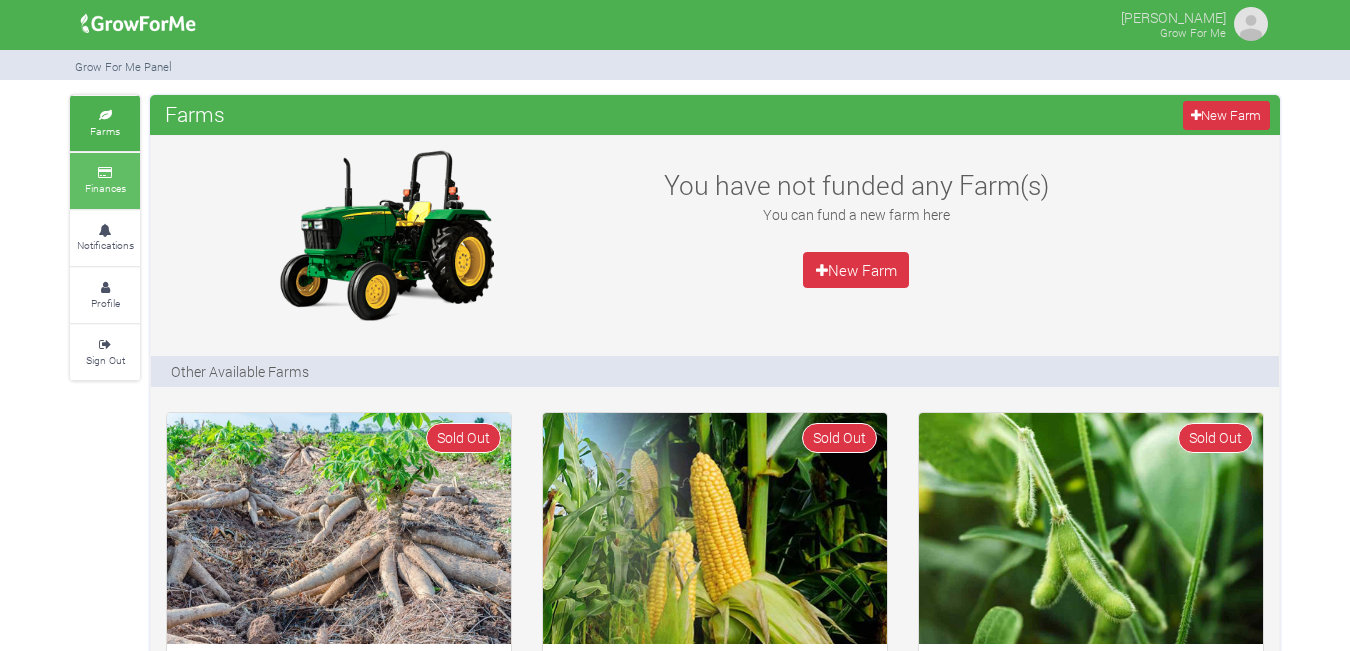 click on "Finances" at bounding box center (105, 188) 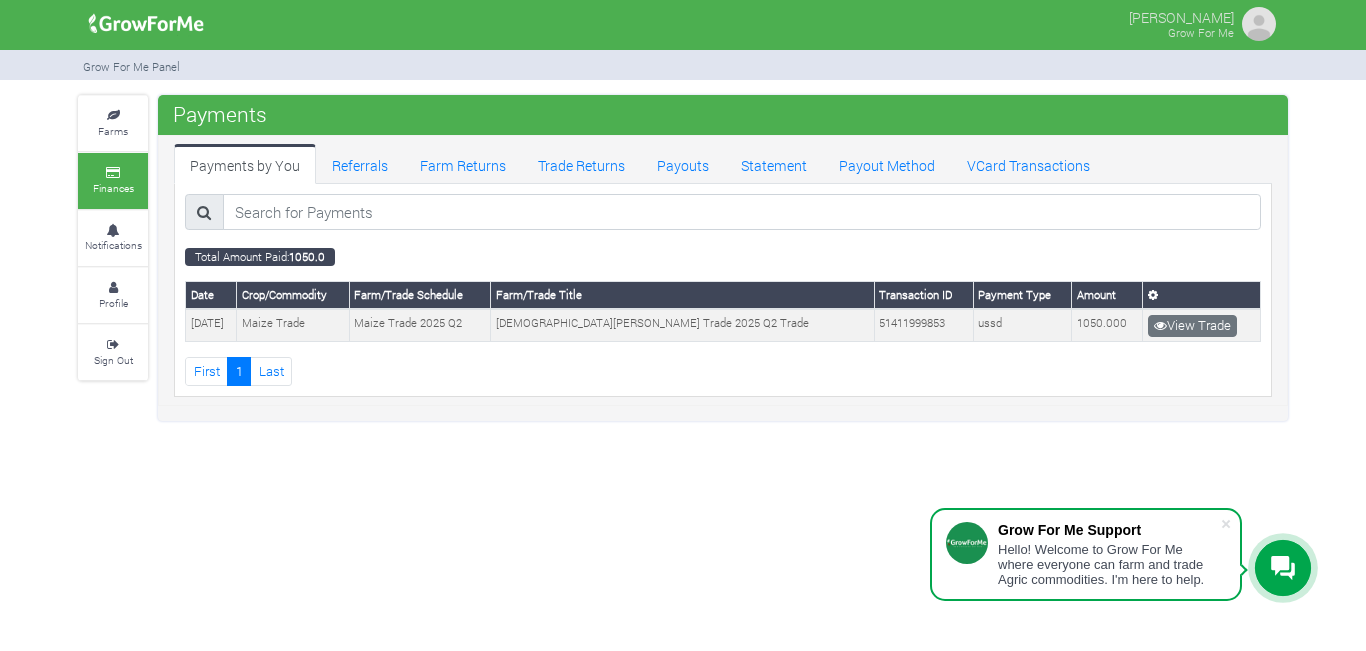 scroll, scrollTop: 0, scrollLeft: 0, axis: both 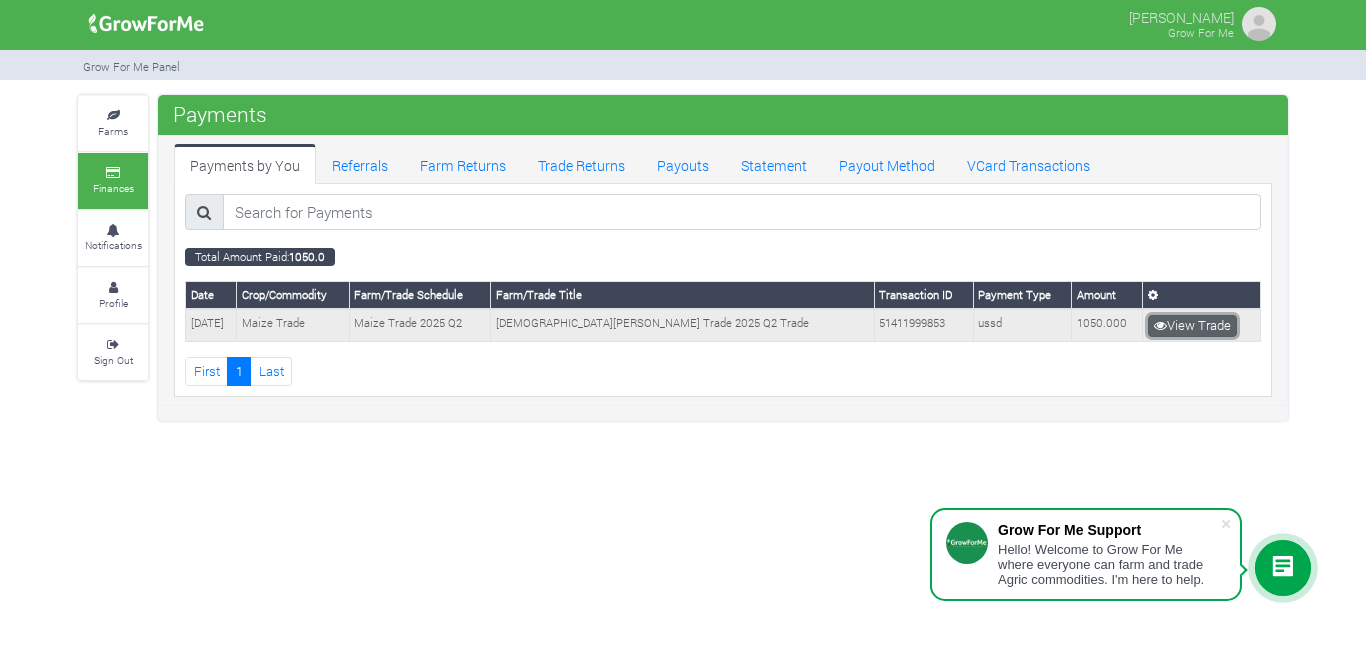 click on "View Trade" at bounding box center (1192, 326) 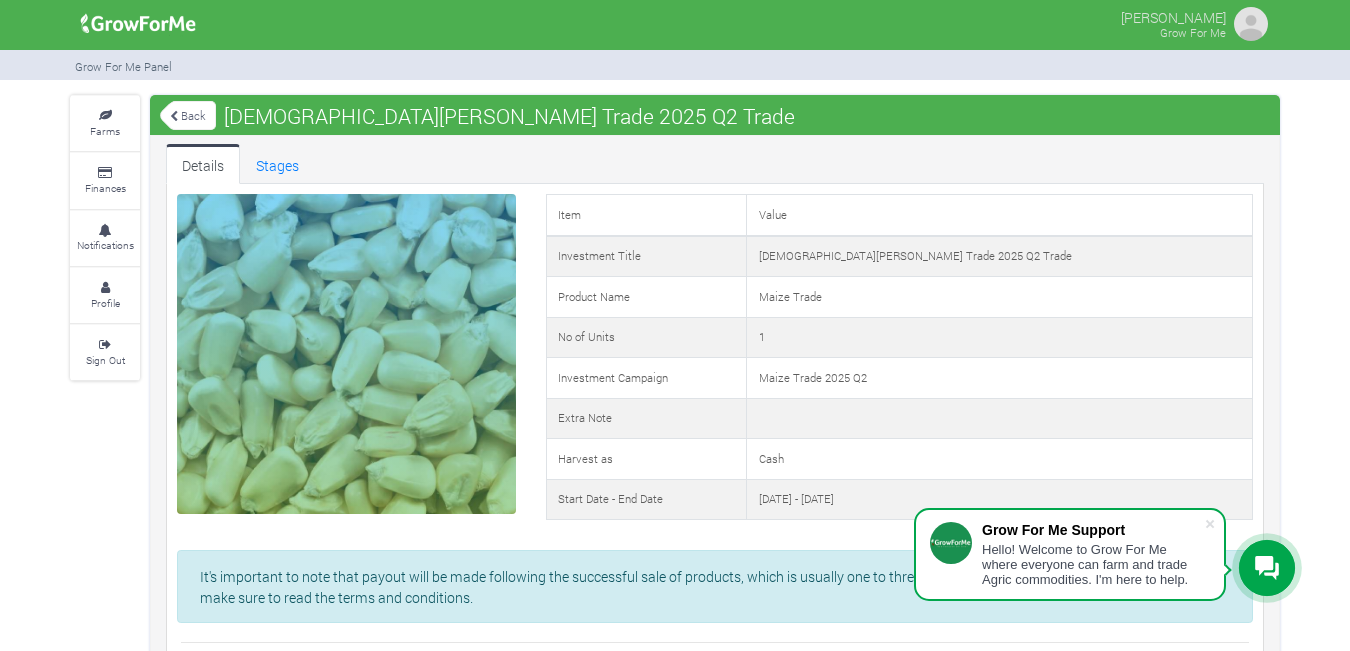 scroll, scrollTop: 0, scrollLeft: 0, axis: both 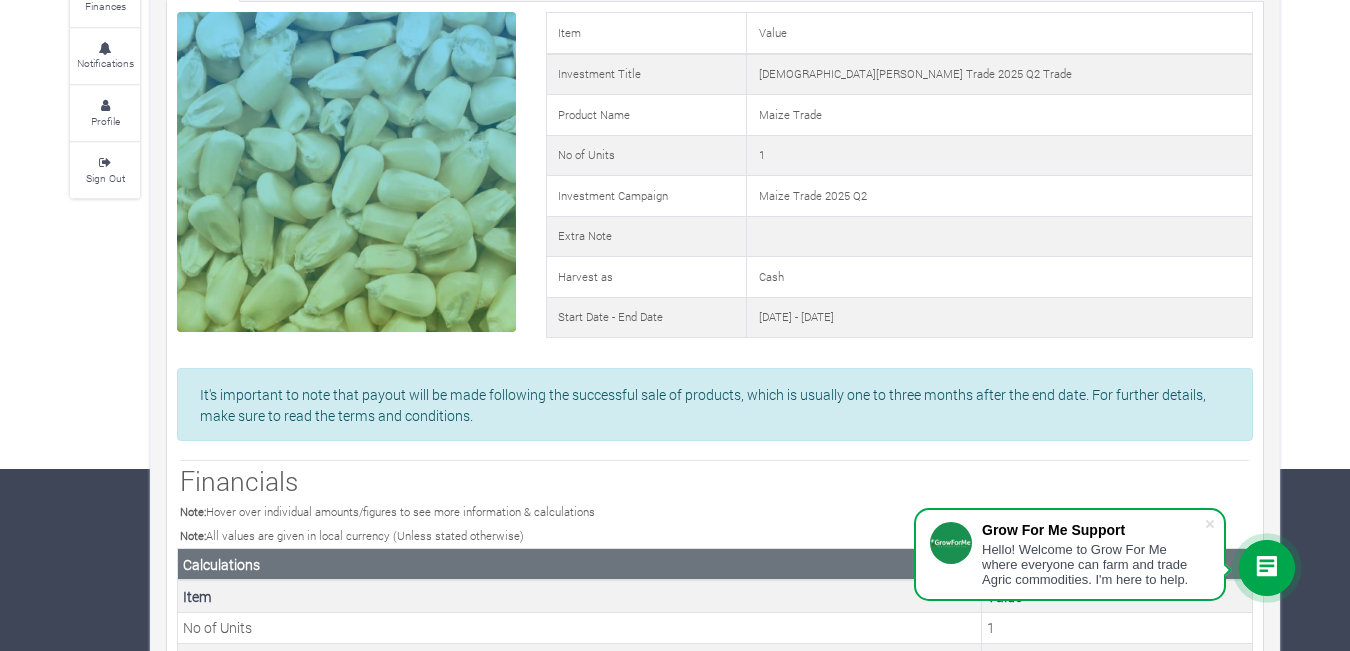 drag, startPoint x: 1360, startPoint y: 208, endPoint x: 1365, endPoint y: 317, distance: 109.11462 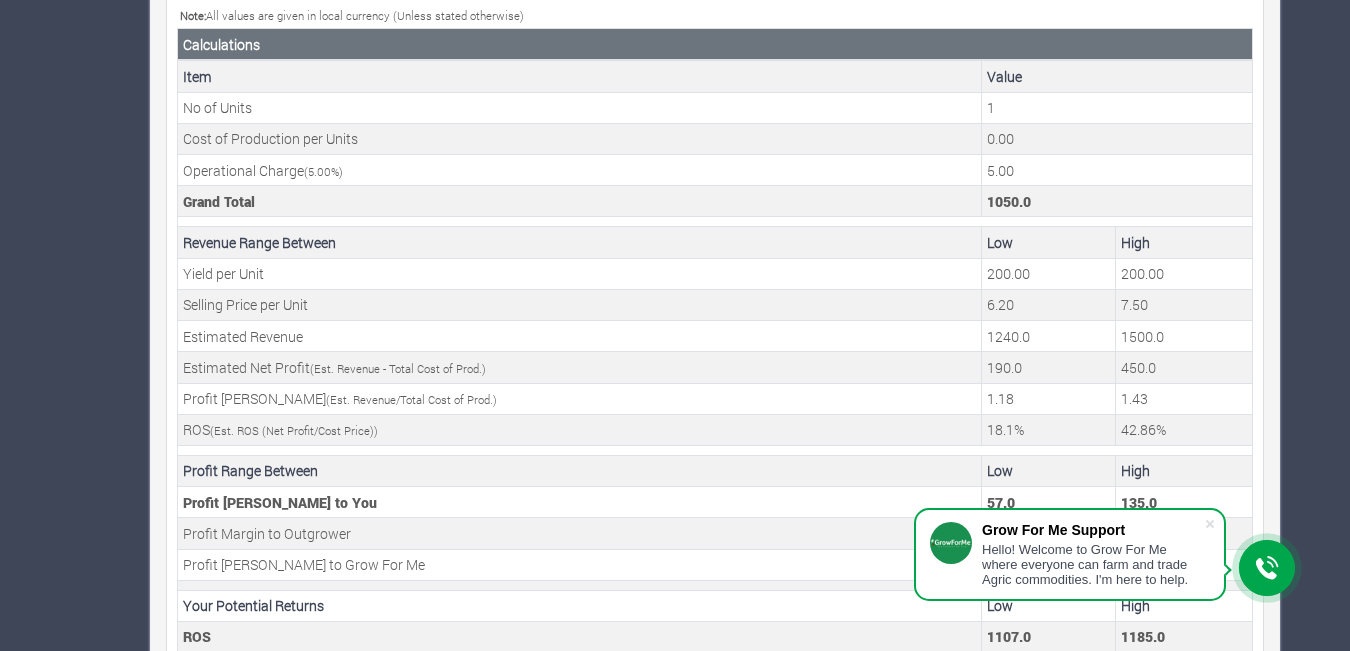 scroll, scrollTop: 739, scrollLeft: 0, axis: vertical 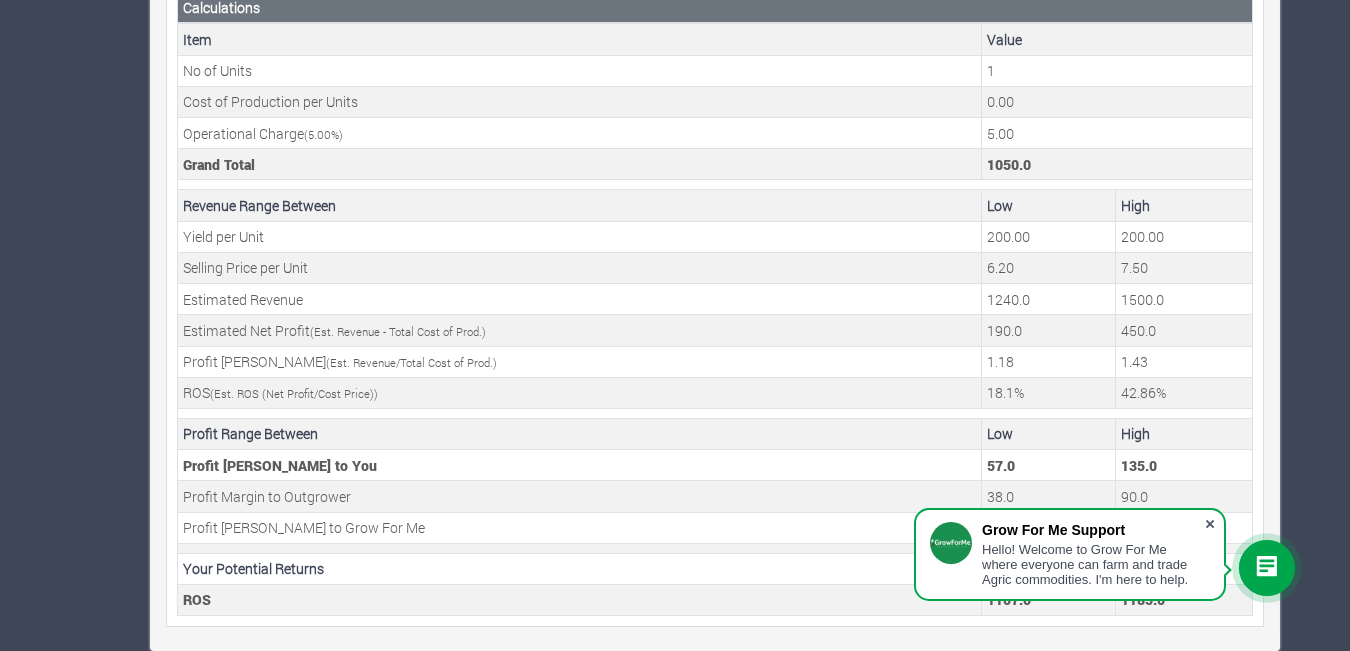 click at bounding box center (1210, 524) 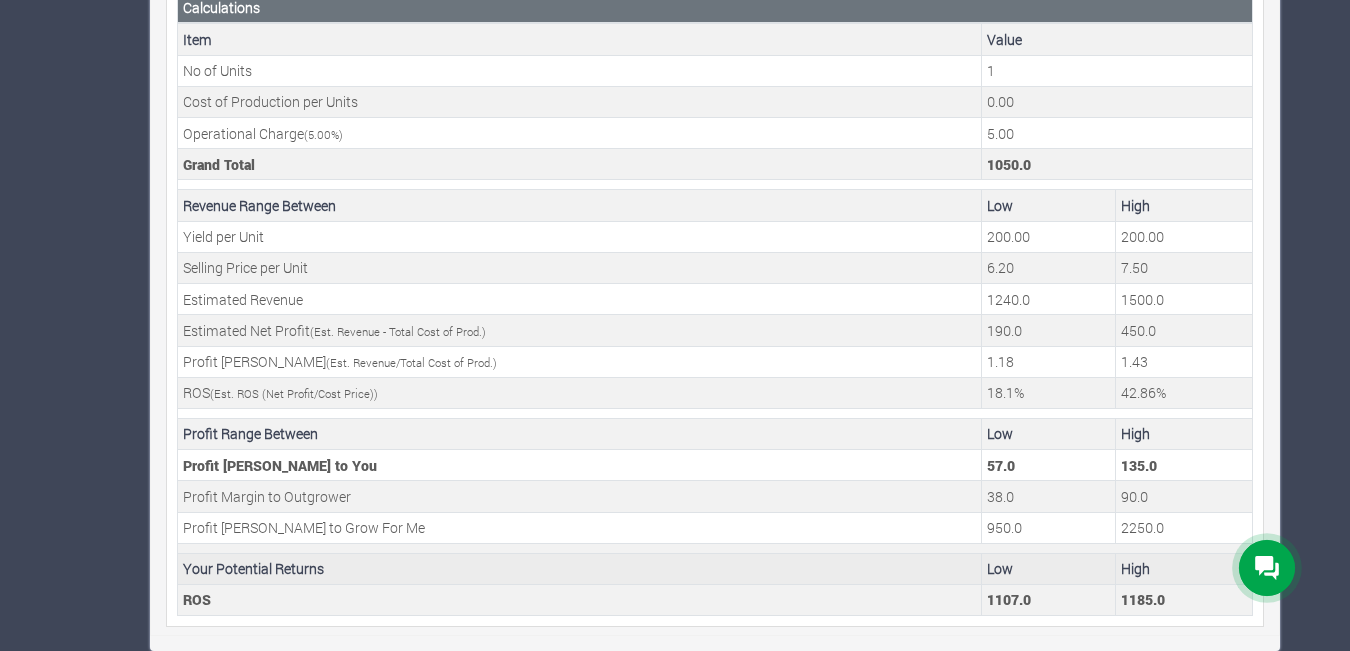 click on "Your Potential Returns" at bounding box center (580, 568) 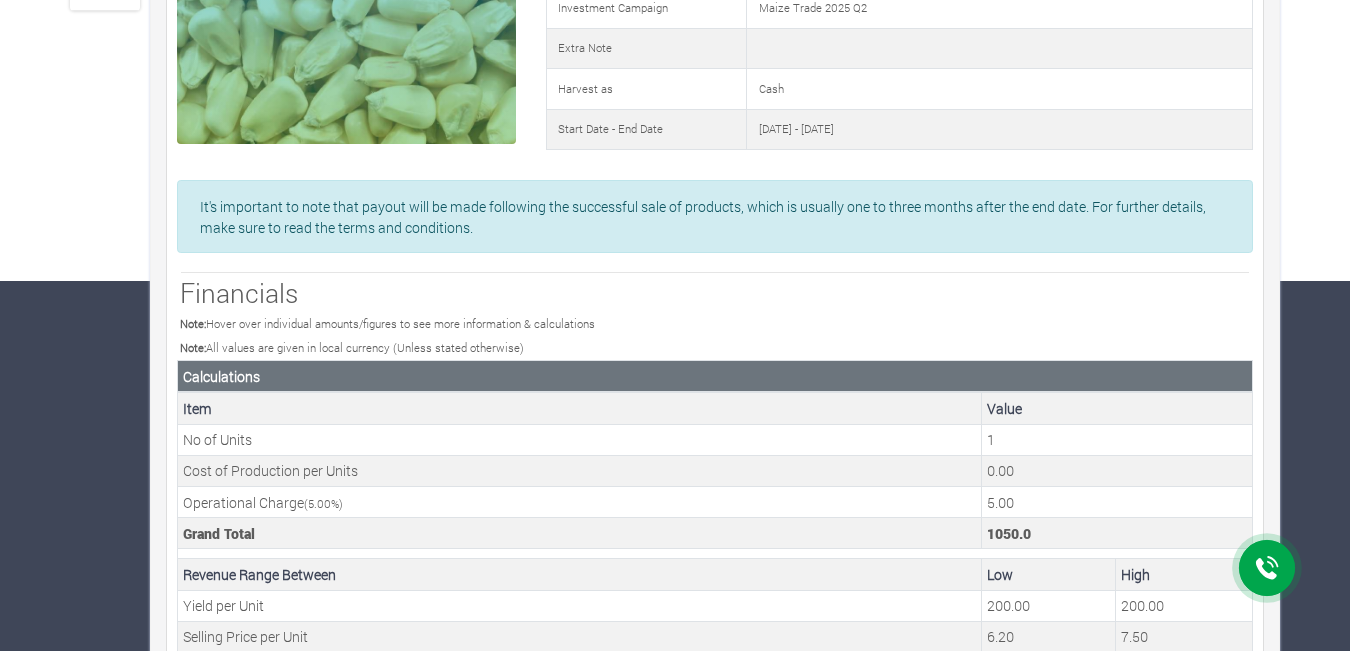 scroll, scrollTop: 739, scrollLeft: 0, axis: vertical 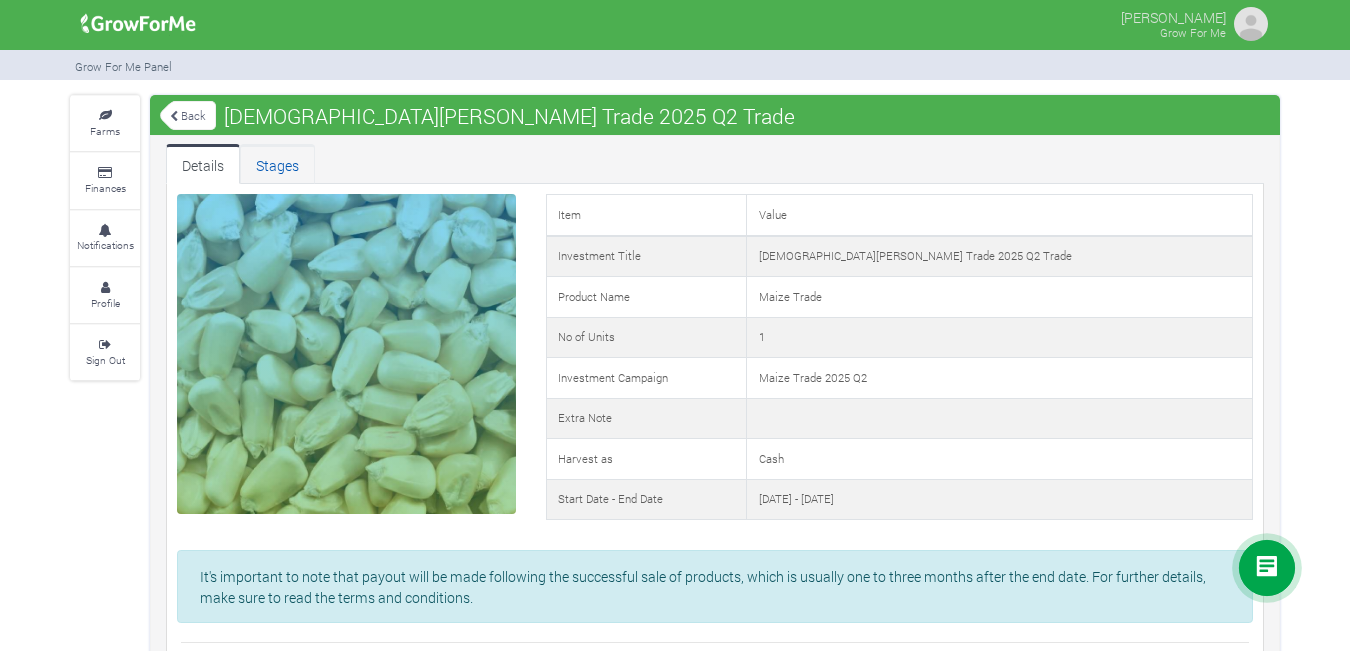 click on "Stages" at bounding box center [277, 164] 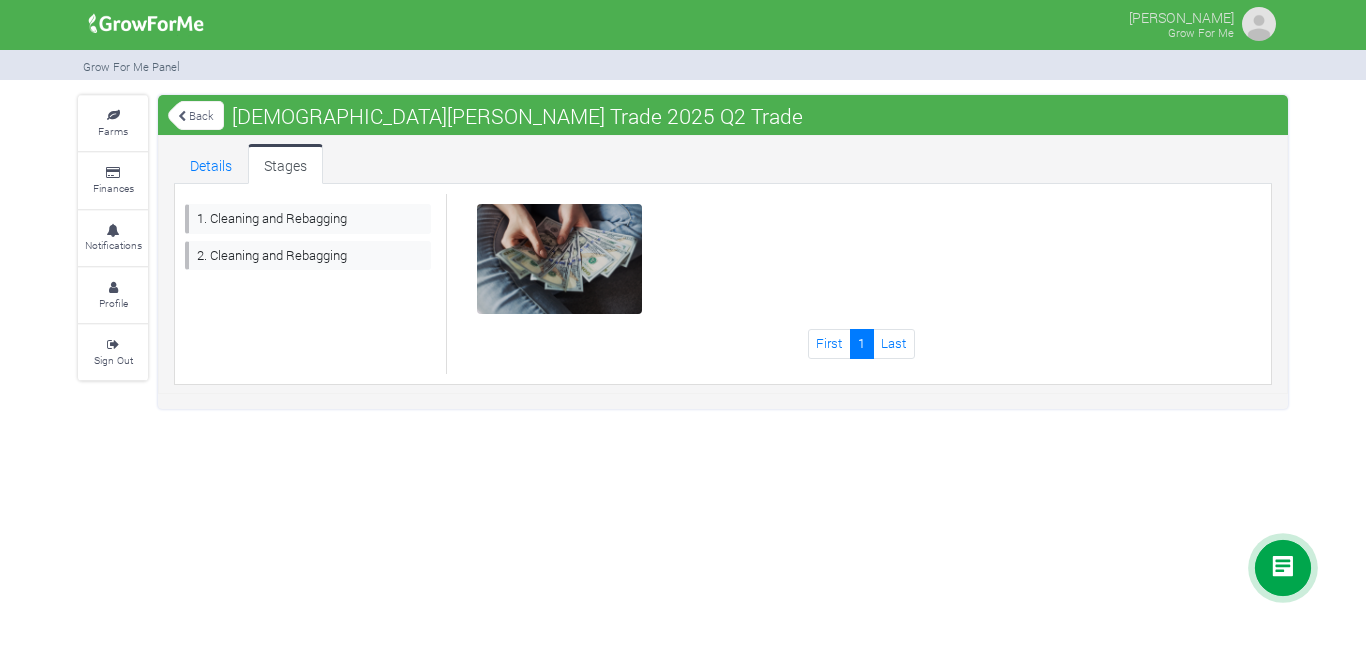 scroll, scrollTop: 0, scrollLeft: 0, axis: both 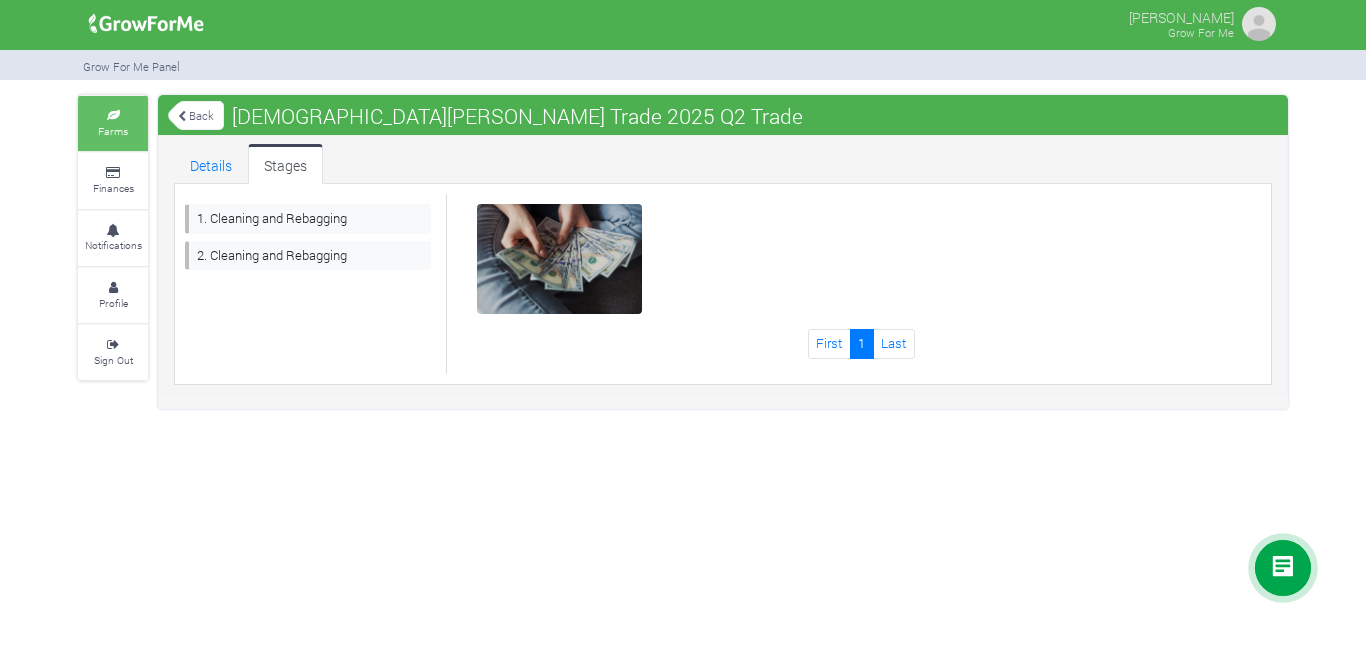 click on "Farms" at bounding box center [113, 131] 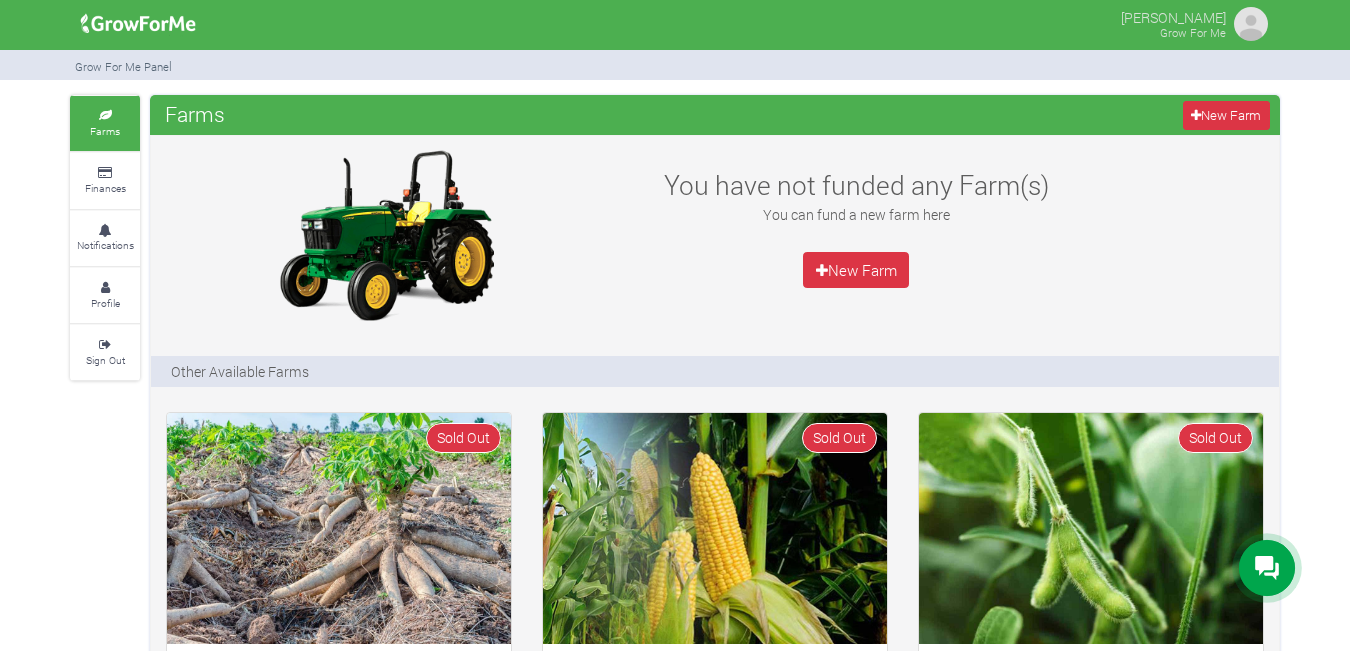 scroll, scrollTop: 0, scrollLeft: 0, axis: both 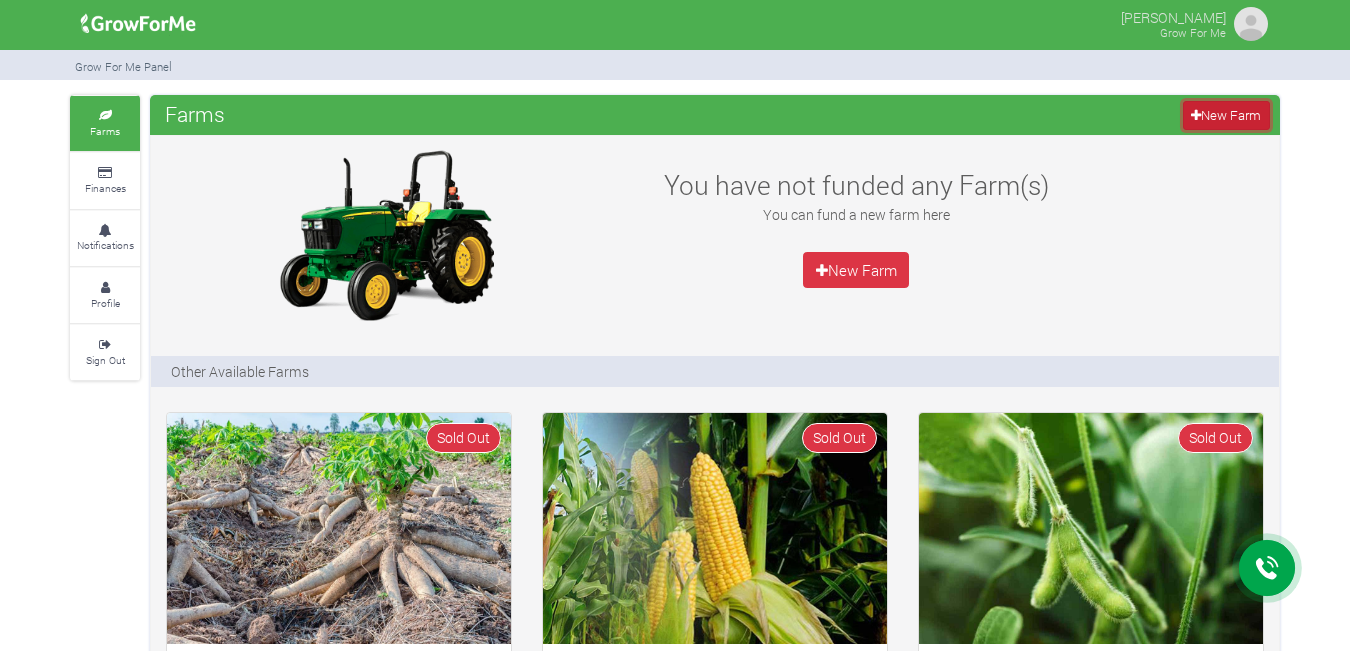click at bounding box center [1196, 115] 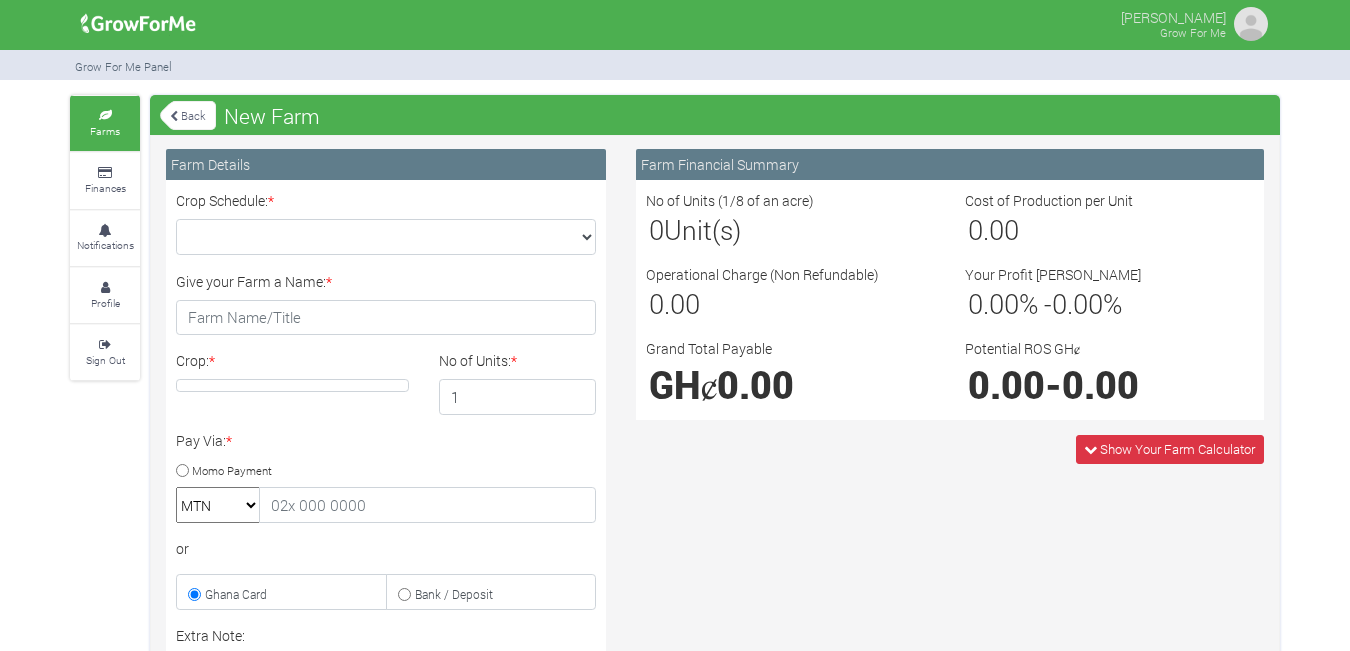 scroll, scrollTop: 0, scrollLeft: 0, axis: both 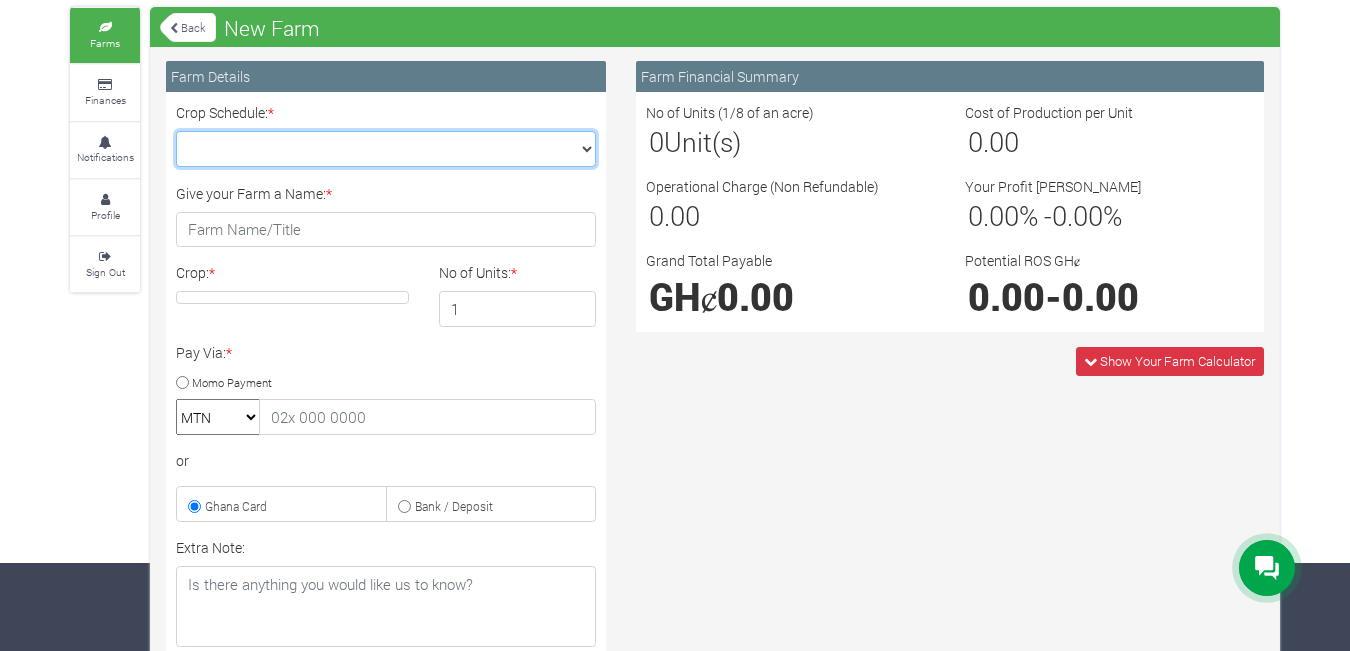 click on "Crop Schedule:  *" at bounding box center (386, 149) 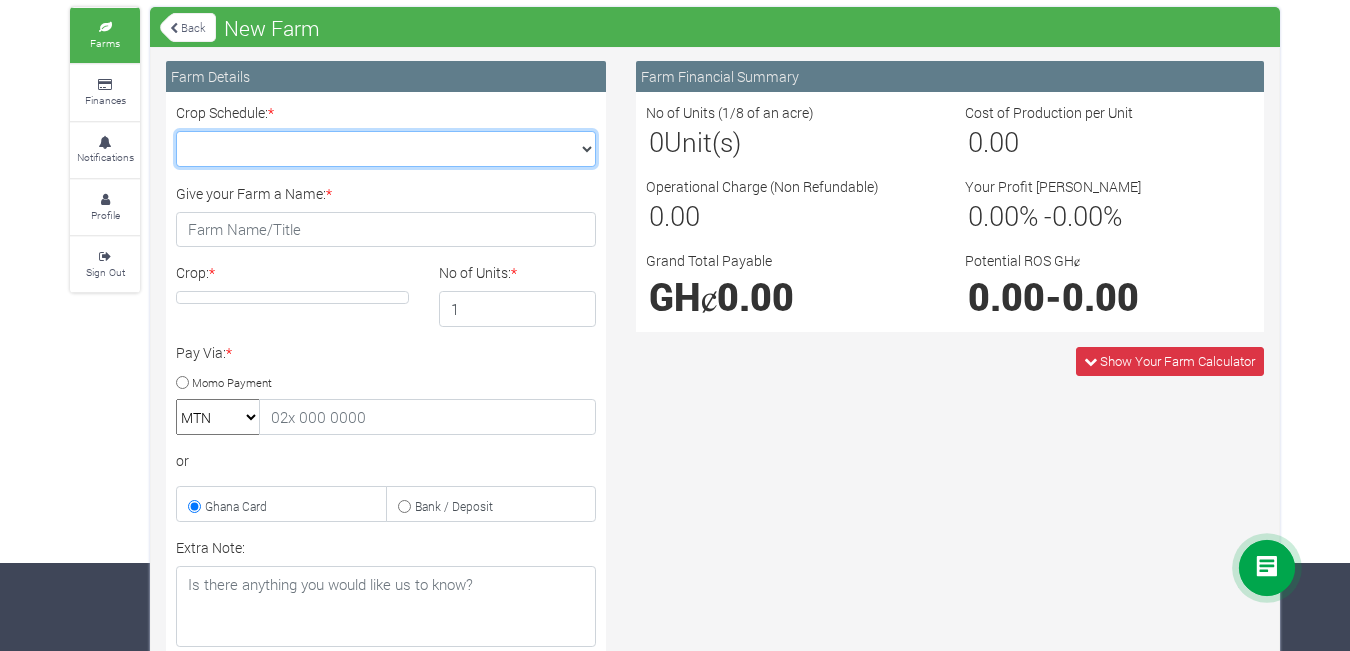 click on "Crop Schedule:  *" at bounding box center (386, 149) 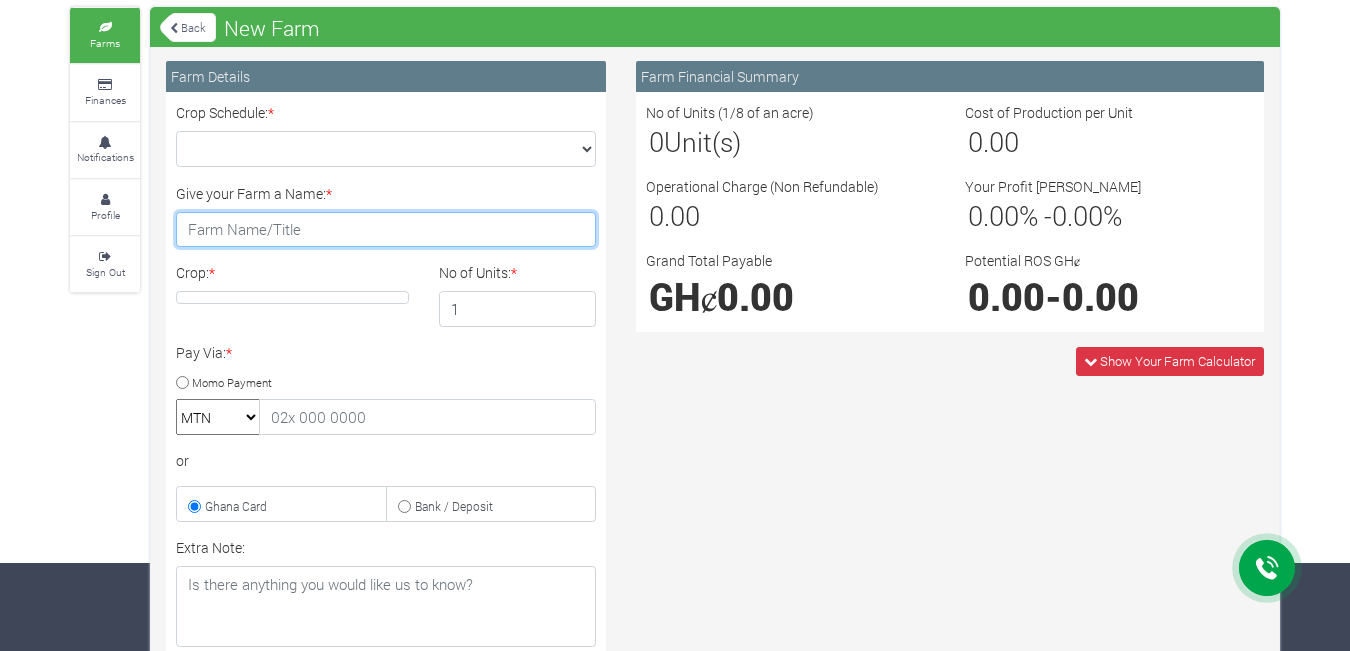 click on "Give your Farm a Name:  *" at bounding box center (386, 230) 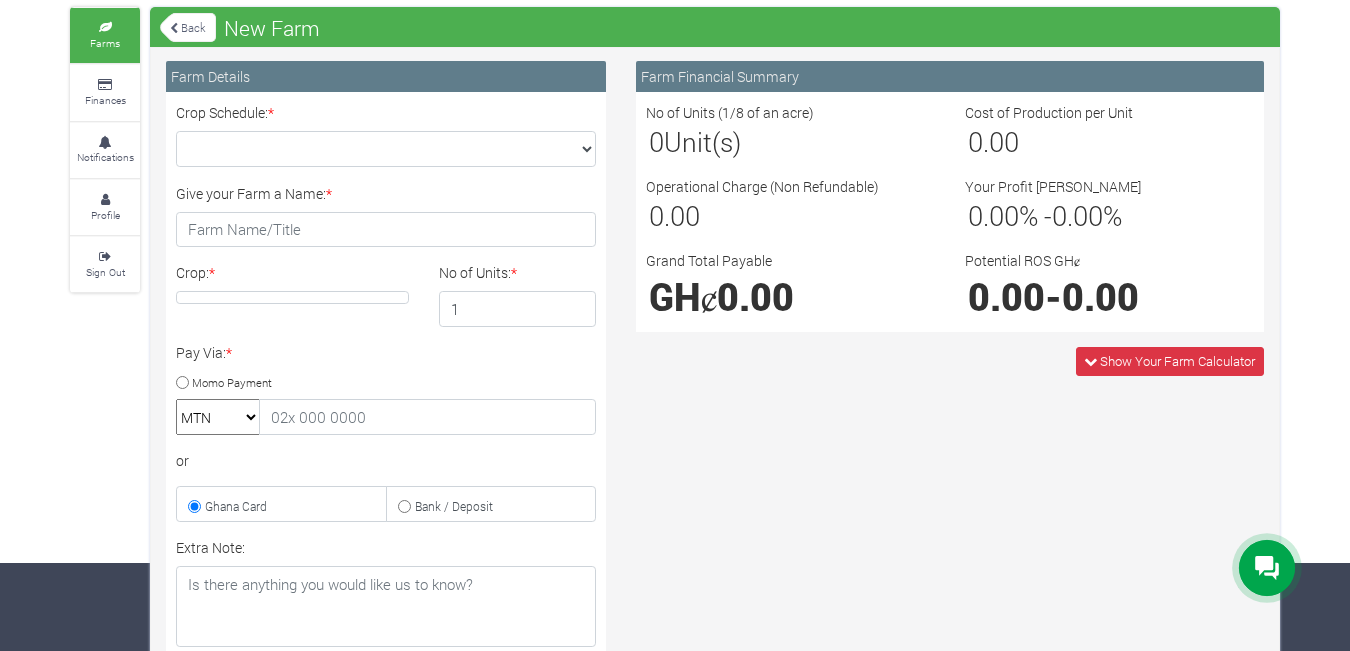 click at bounding box center [292, 297] 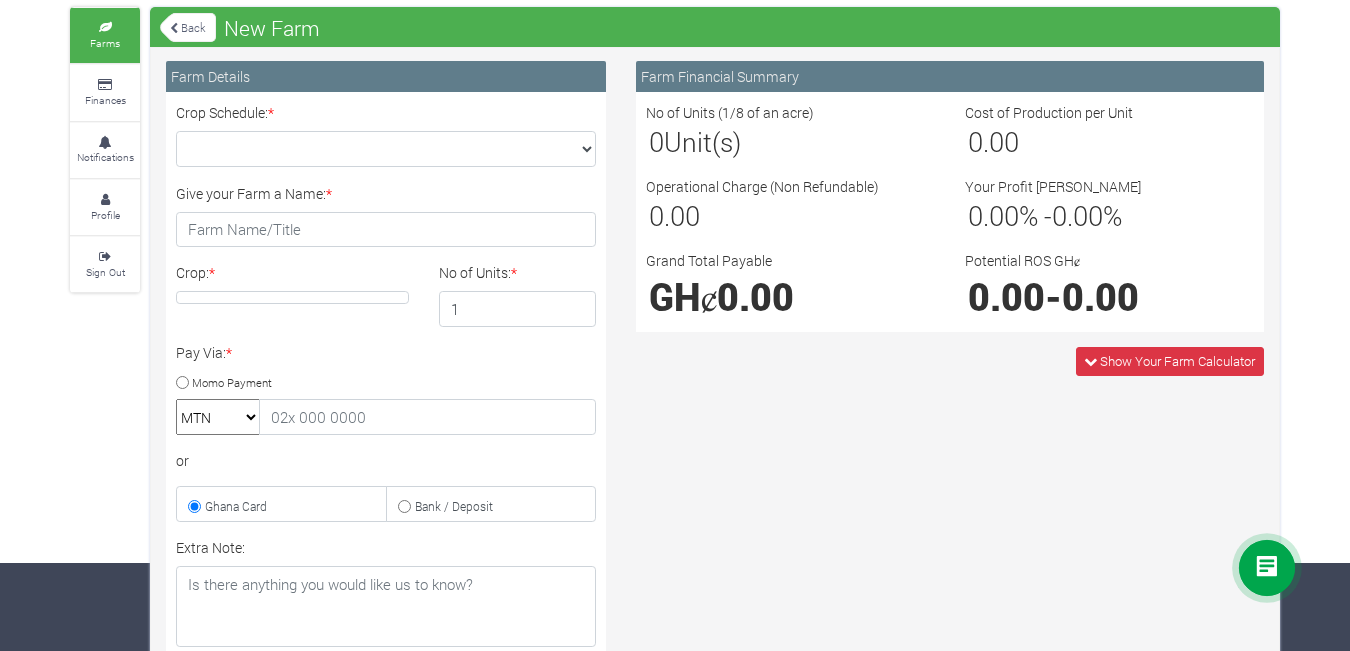 click at bounding box center (292, 297) 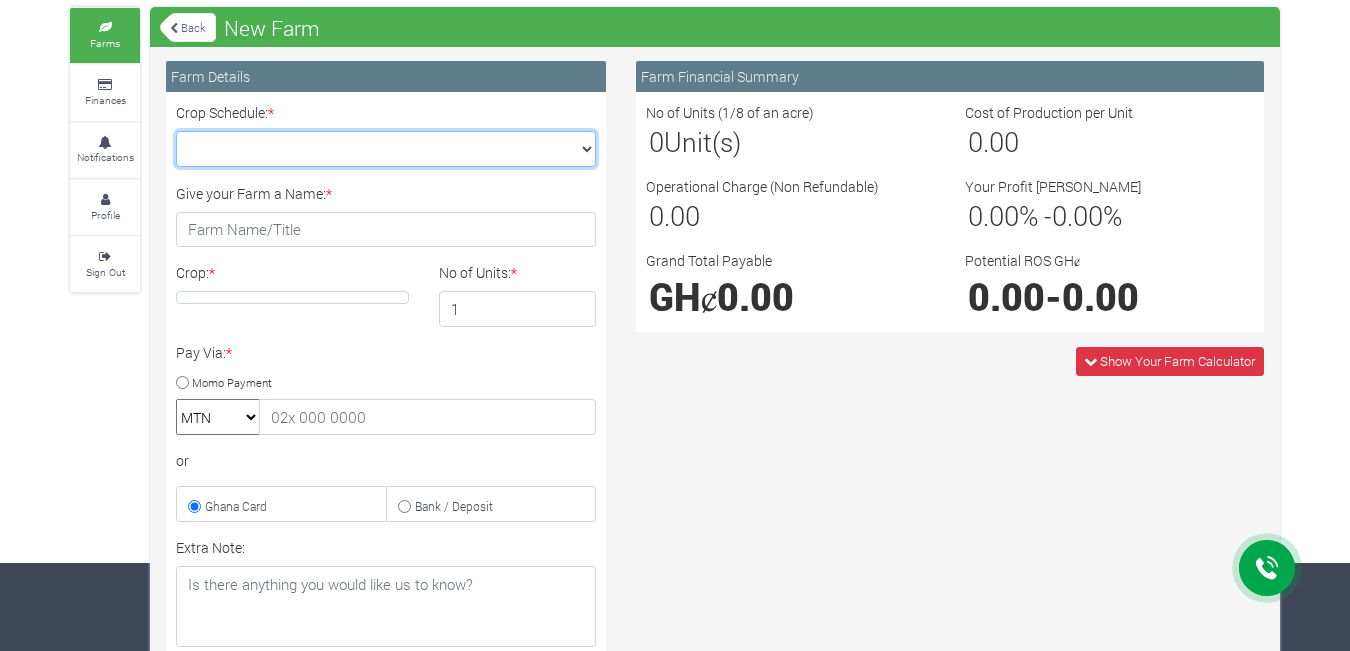 drag, startPoint x: 326, startPoint y: 130, endPoint x: 326, endPoint y: 145, distance: 15 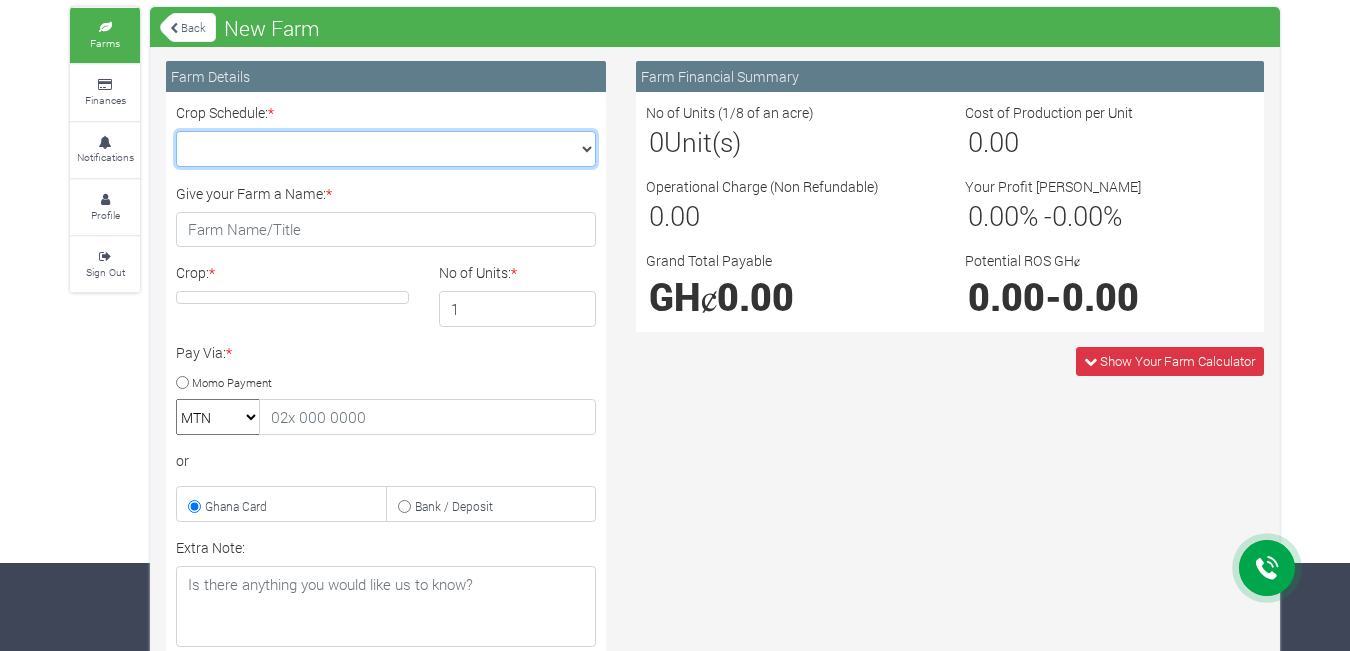 click on "Crop Schedule:  *" at bounding box center (386, 149) 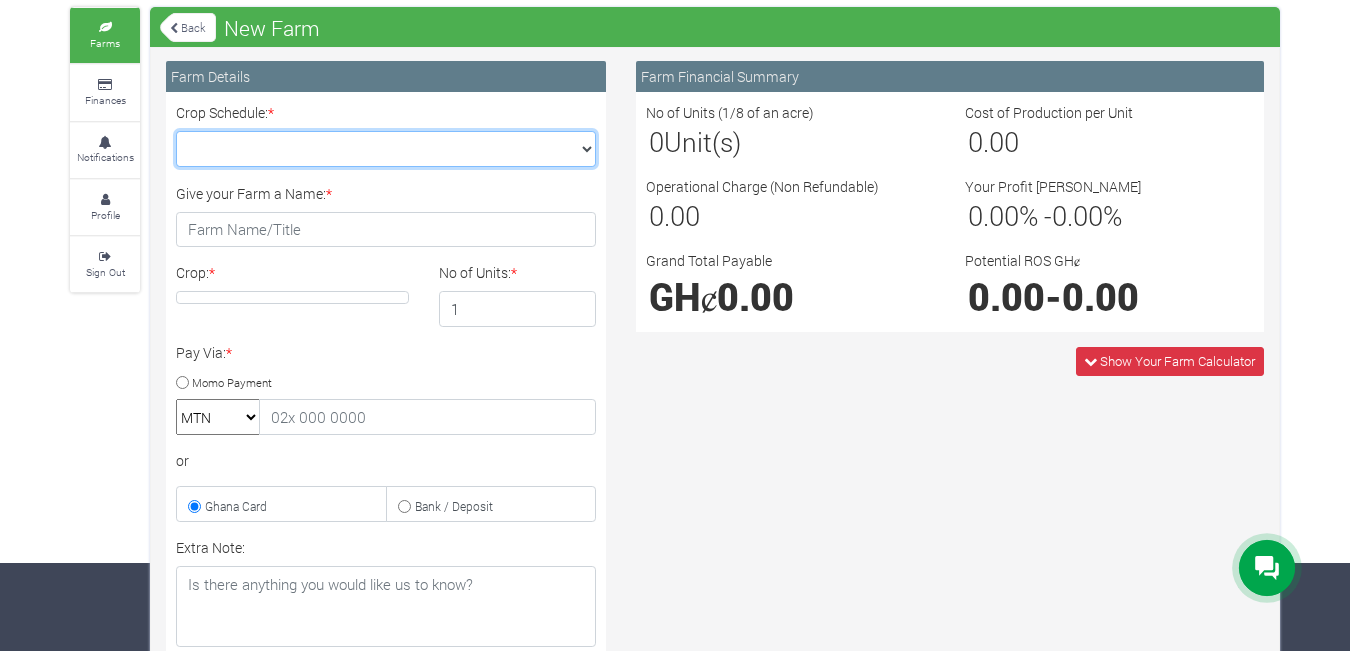 click on "Crop Schedule:  *" at bounding box center [386, 149] 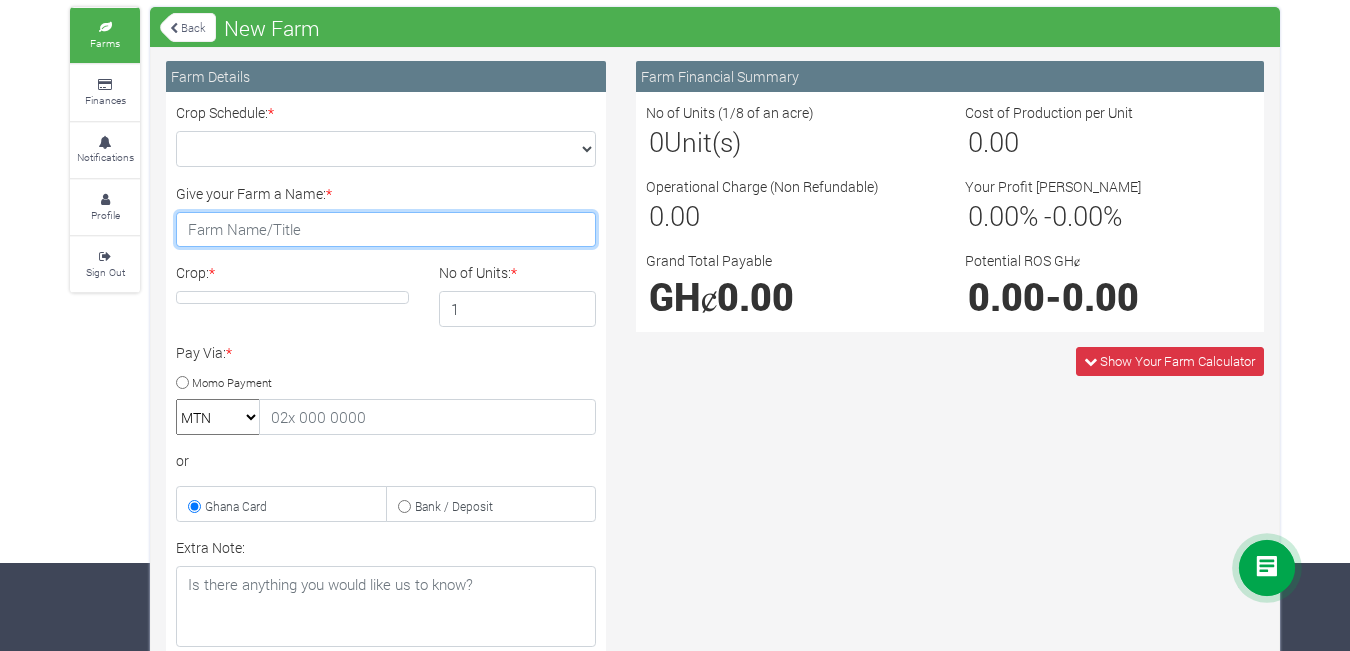 click on "Give your Farm a Name:  *" at bounding box center [386, 230] 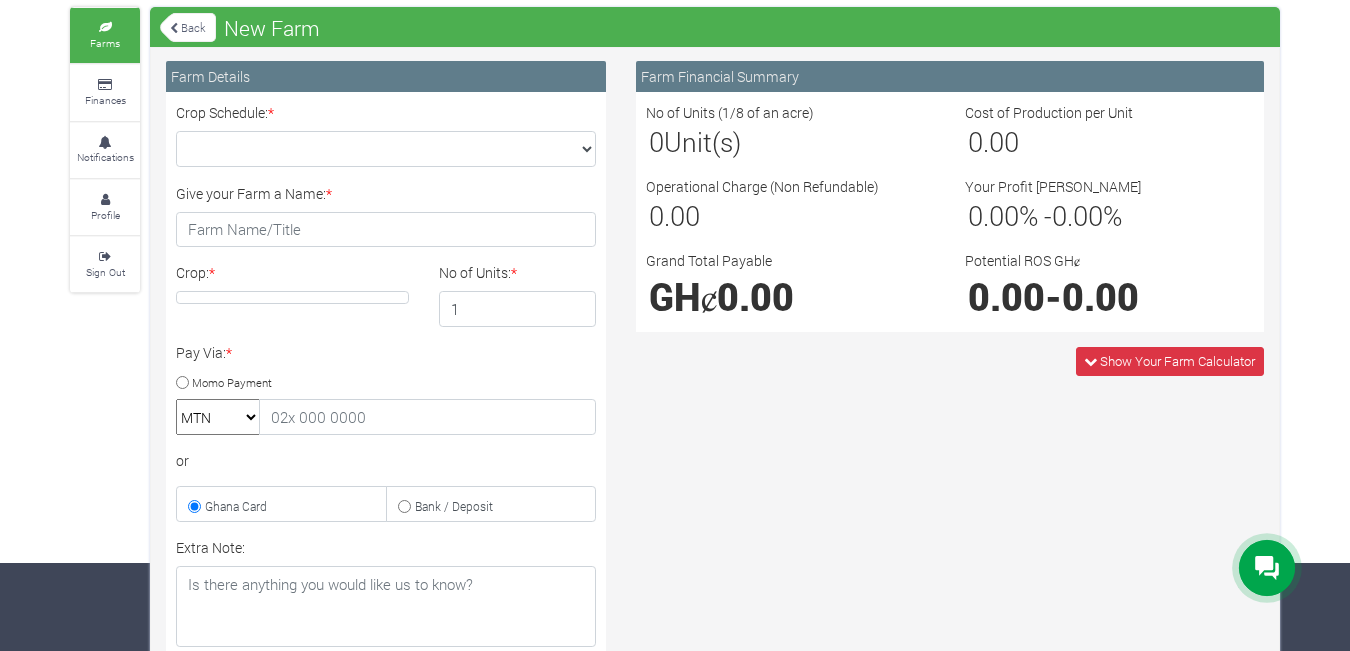 click on "Back" at bounding box center [188, 27] 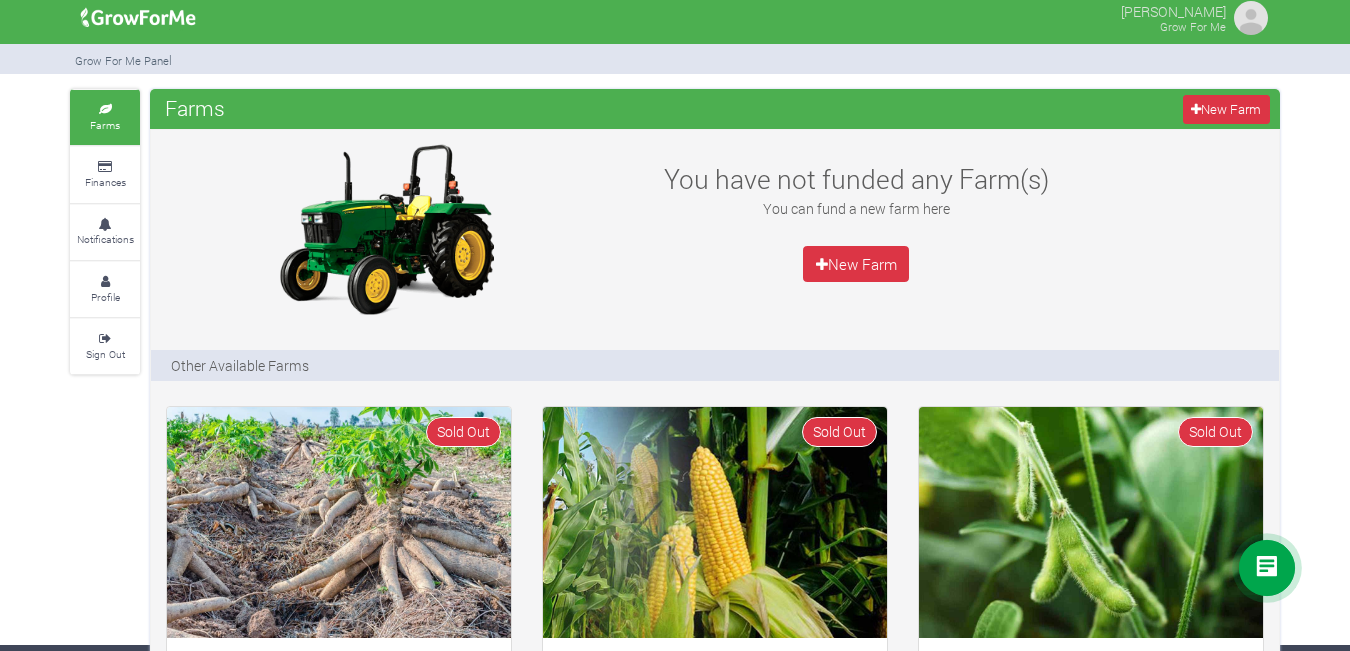 scroll, scrollTop: 40, scrollLeft: 0, axis: vertical 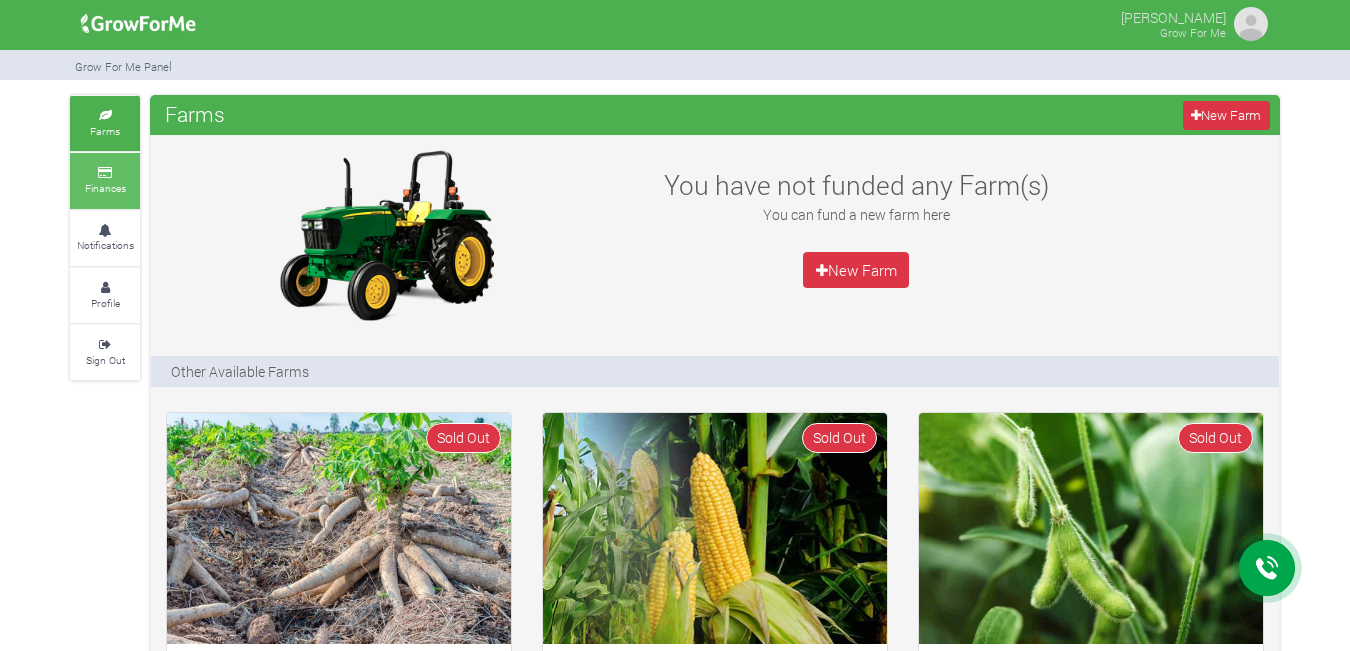 click on "Finances" at bounding box center (105, 180) 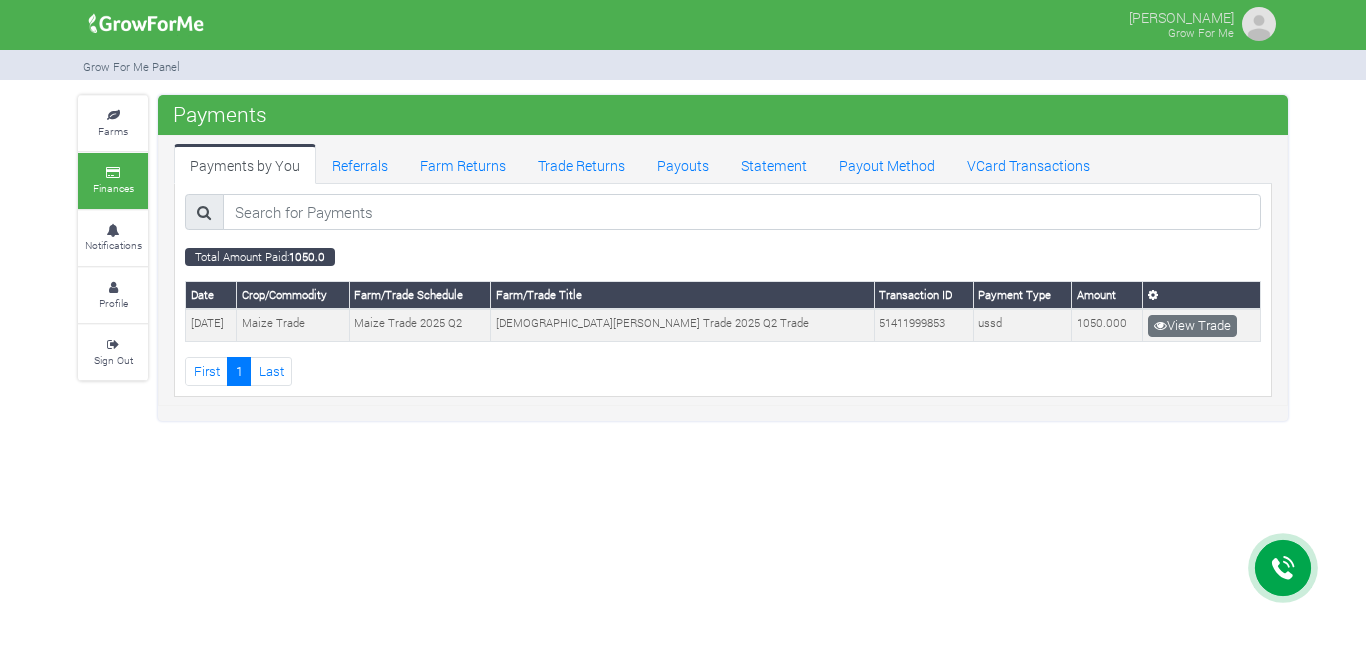 scroll, scrollTop: 0, scrollLeft: 0, axis: both 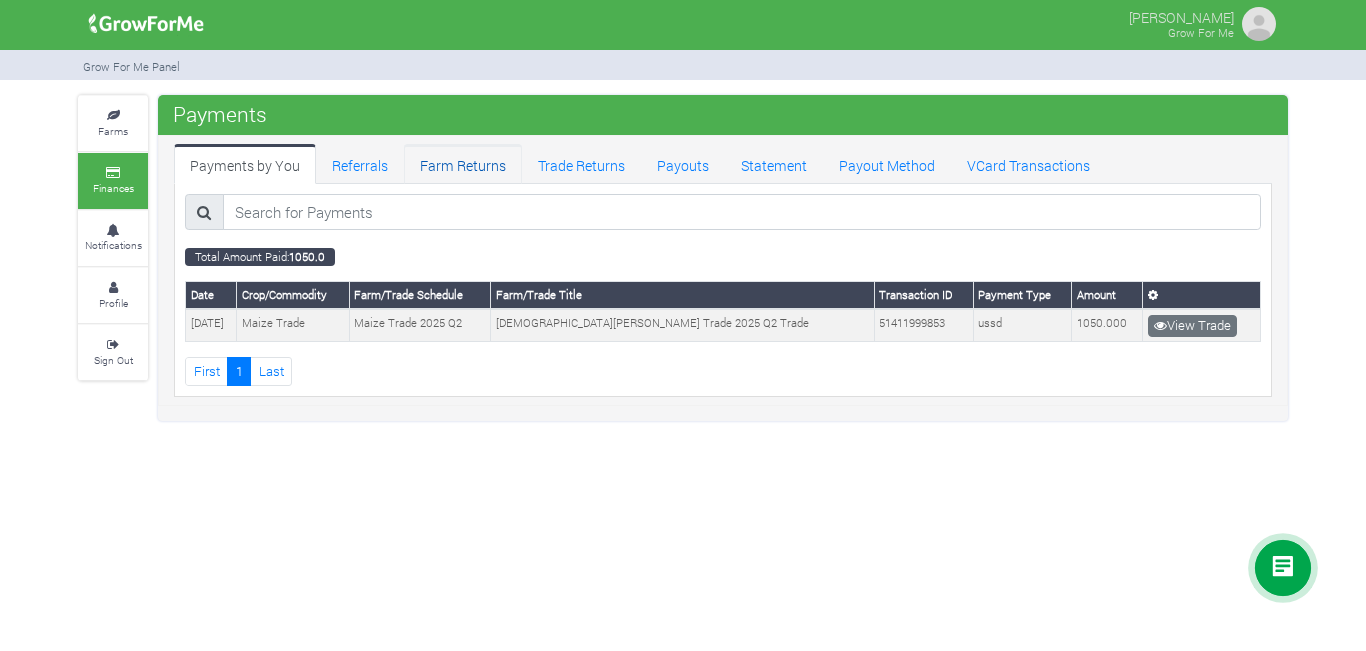 click on "Farm Returns" at bounding box center [463, 164] 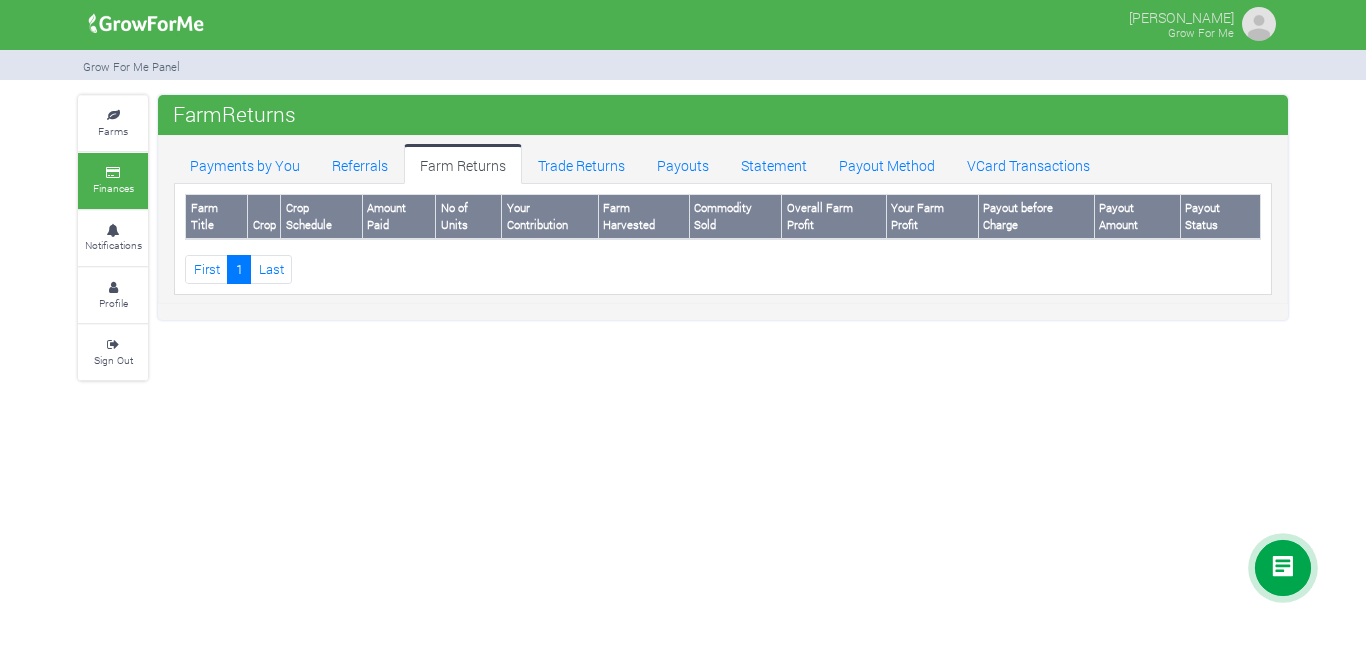 scroll, scrollTop: 0, scrollLeft: 0, axis: both 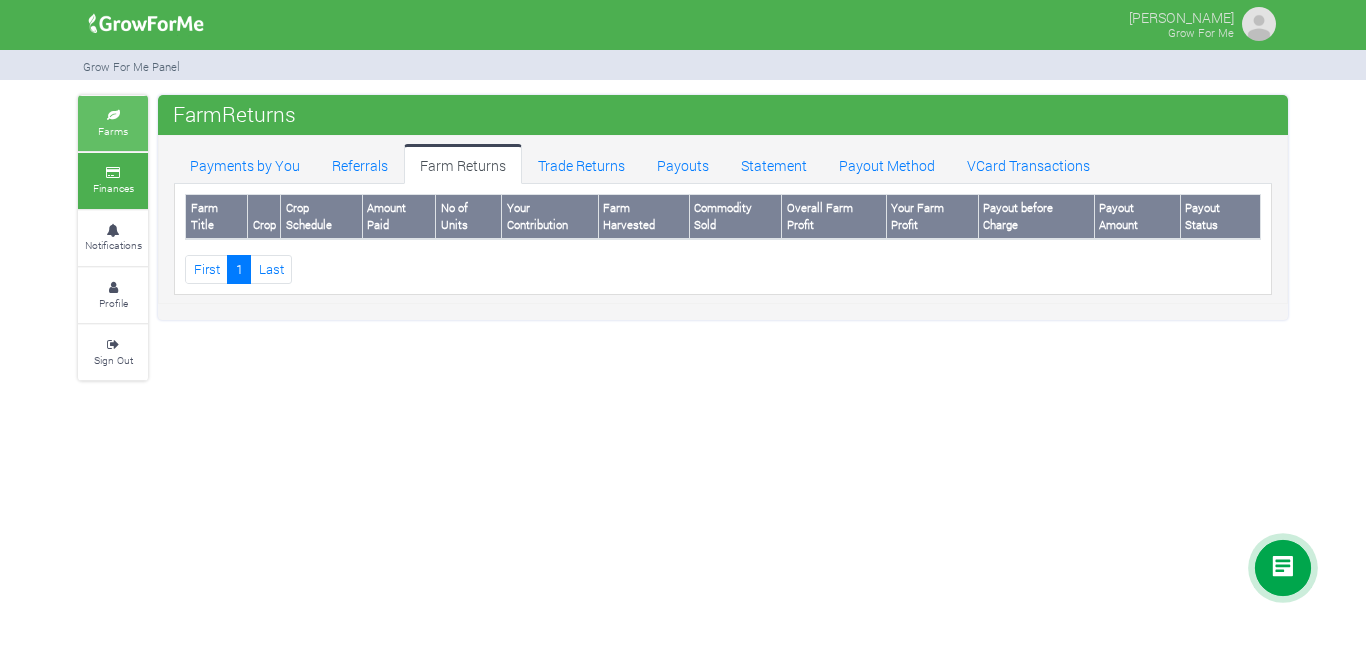 click on "Farms" at bounding box center (113, 123) 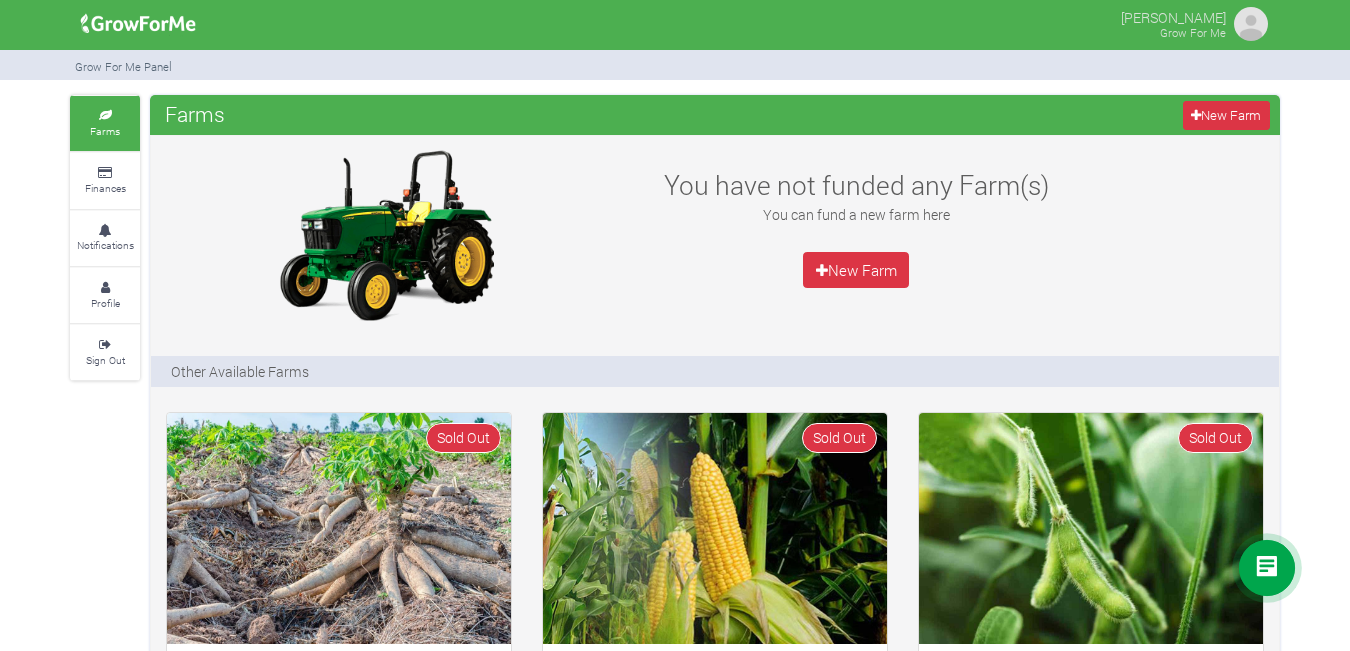 scroll, scrollTop: 0, scrollLeft: 0, axis: both 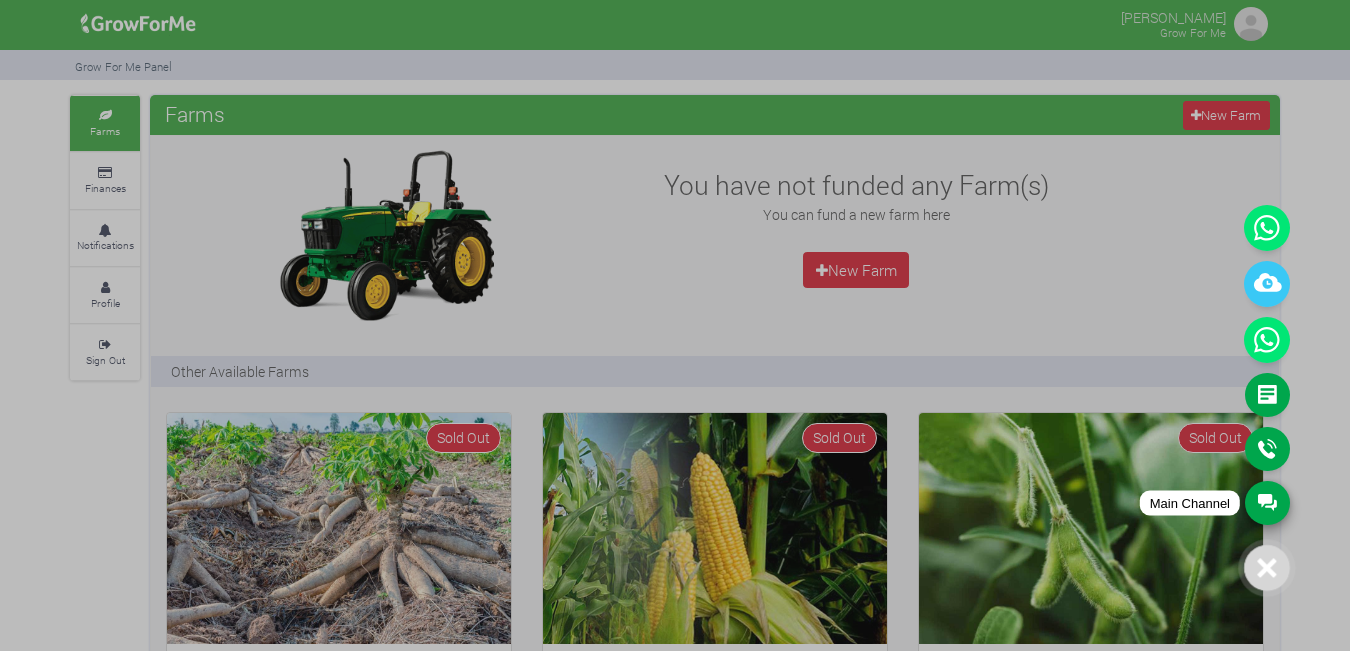 click on "Main Channel" at bounding box center [1267, 503] 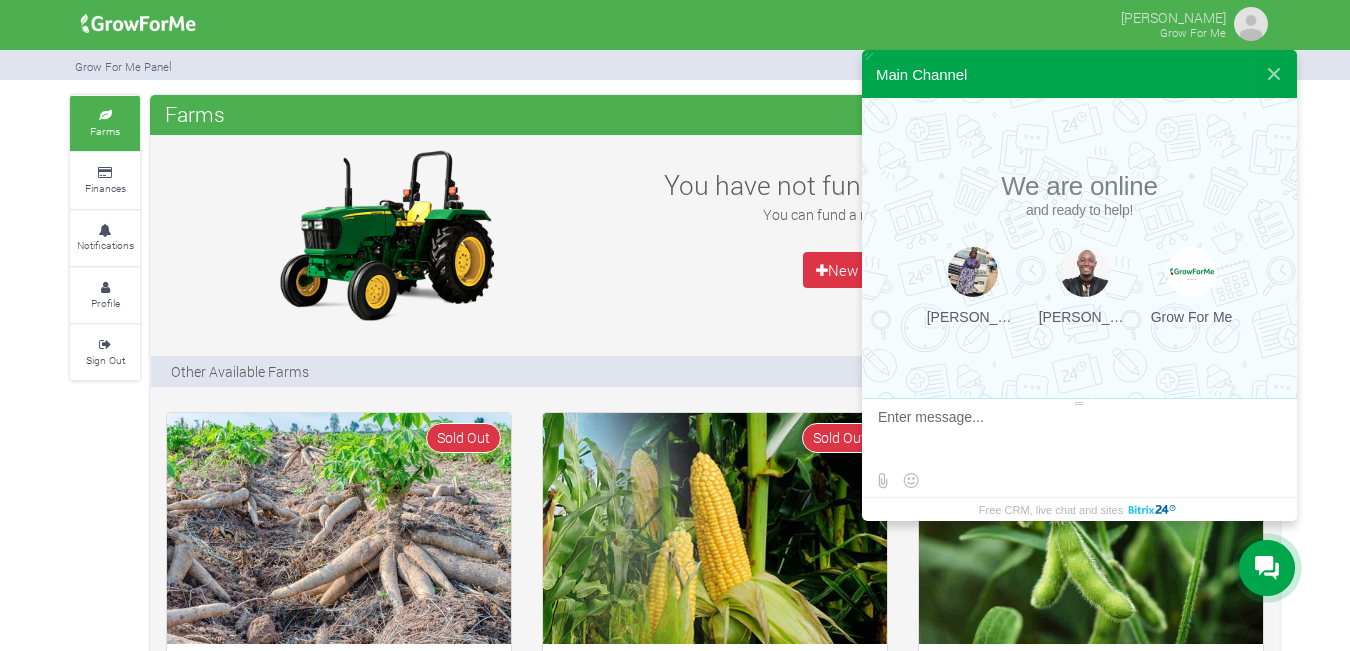 click at bounding box center (1077, 436) 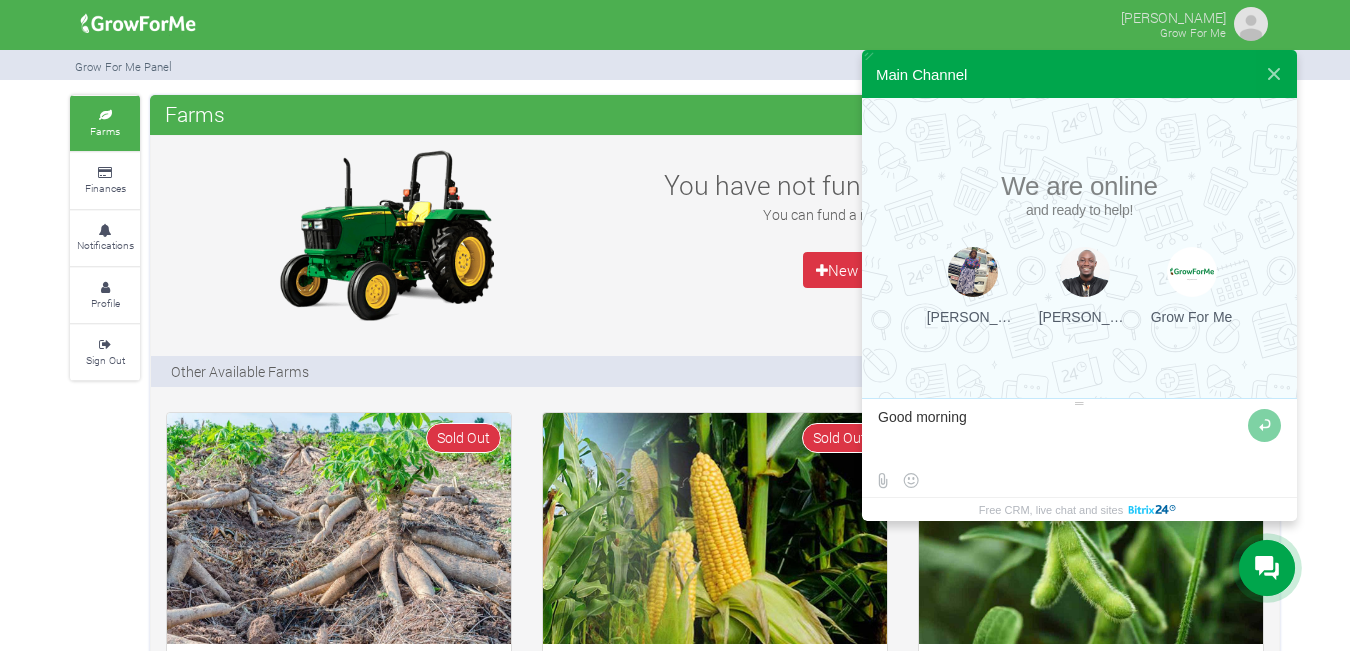 type on "Good morning" 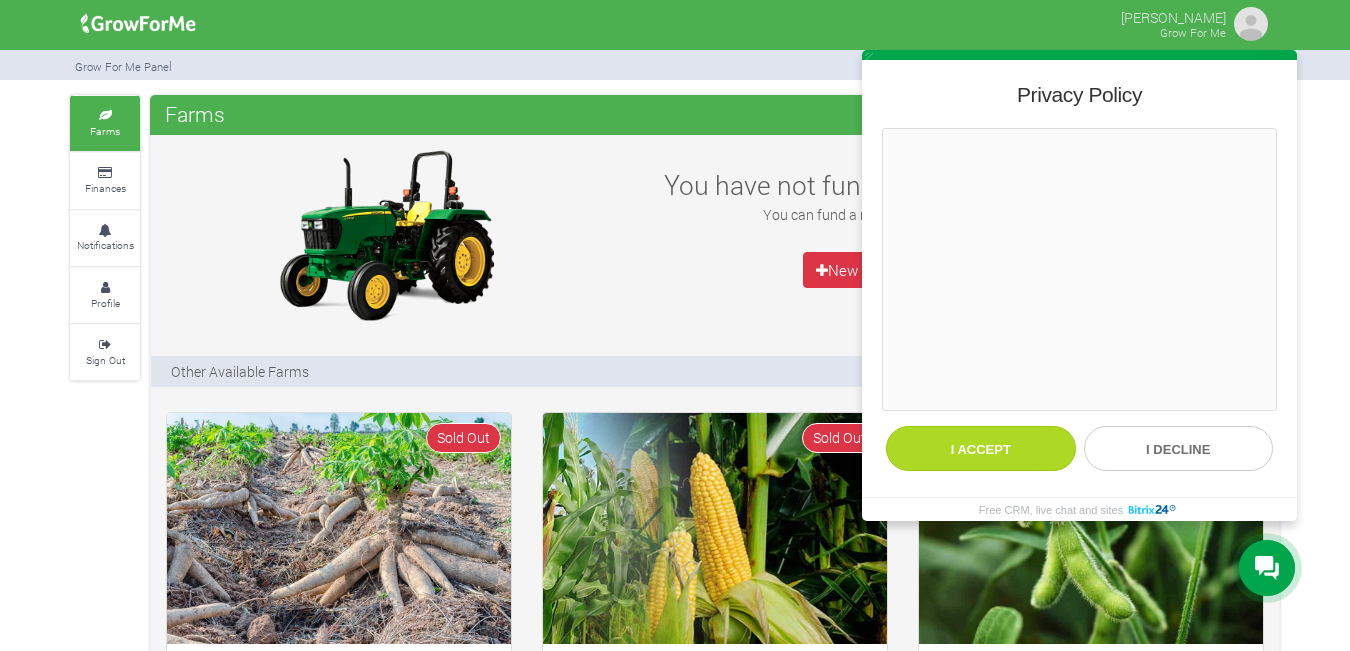 click on "I accept" at bounding box center (981, 448) 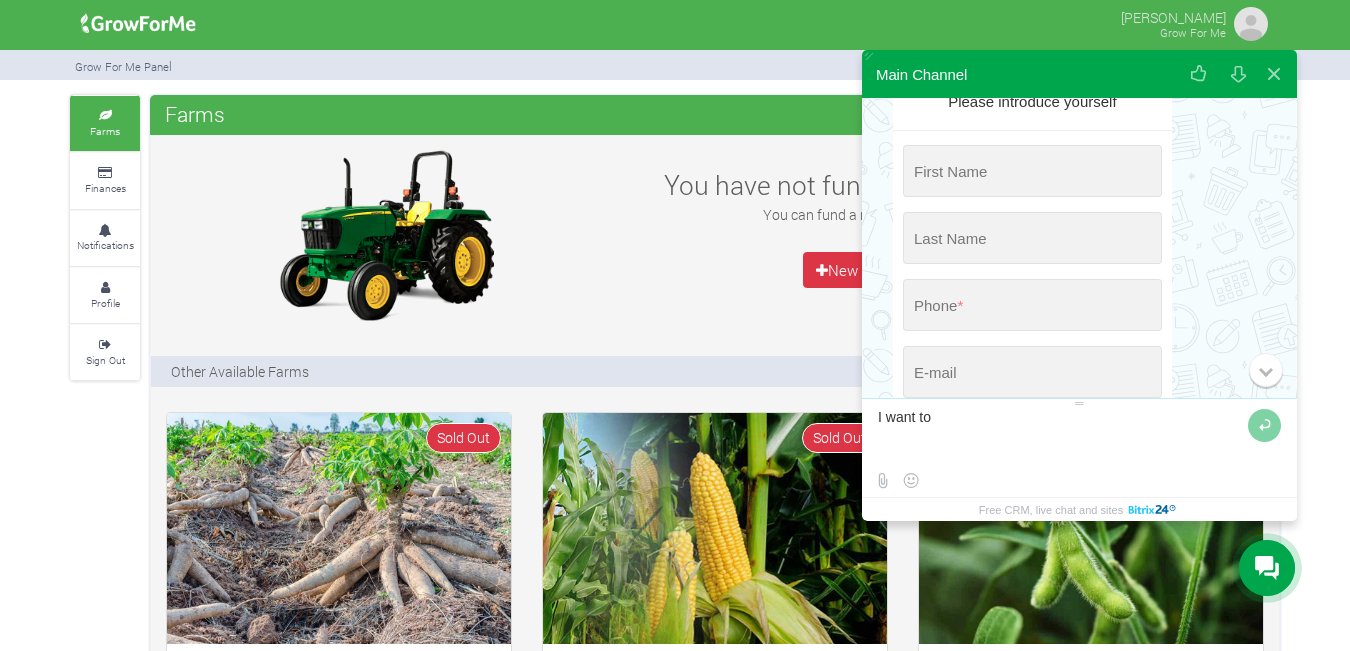scroll, scrollTop: 168, scrollLeft: 0, axis: vertical 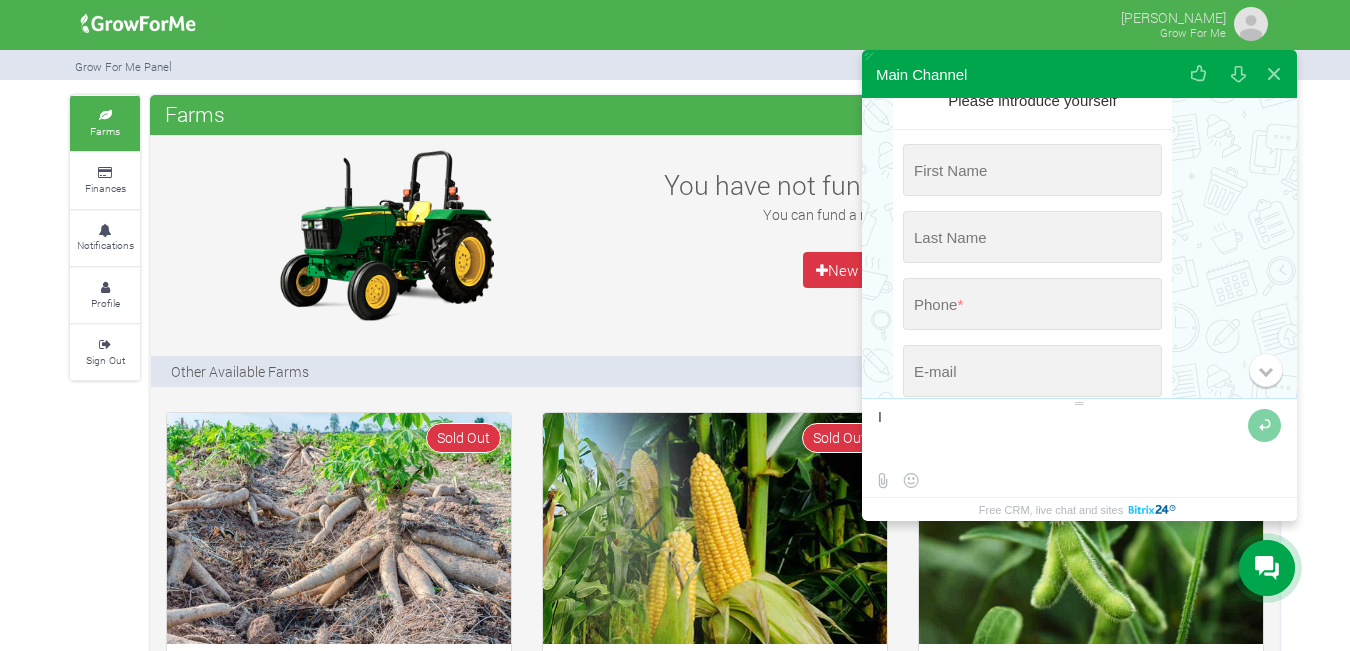 type on "I" 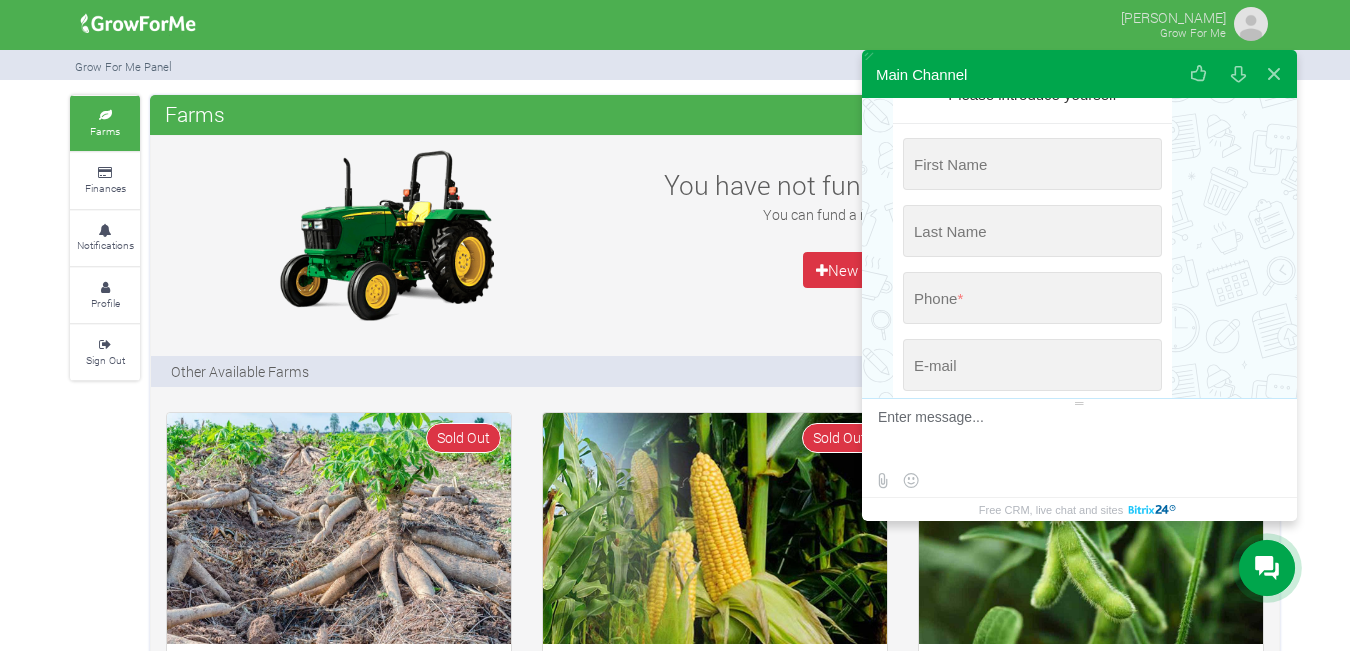 scroll, scrollTop: 132, scrollLeft: 0, axis: vertical 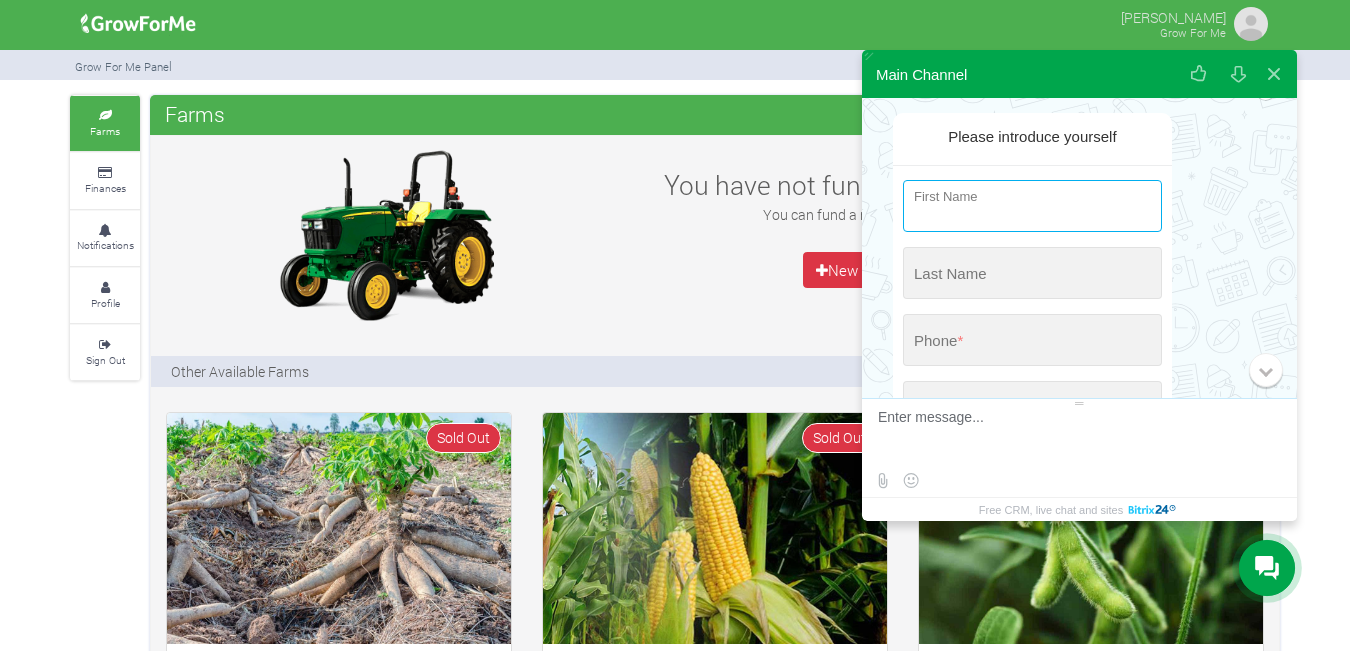 click at bounding box center [1032, 206] 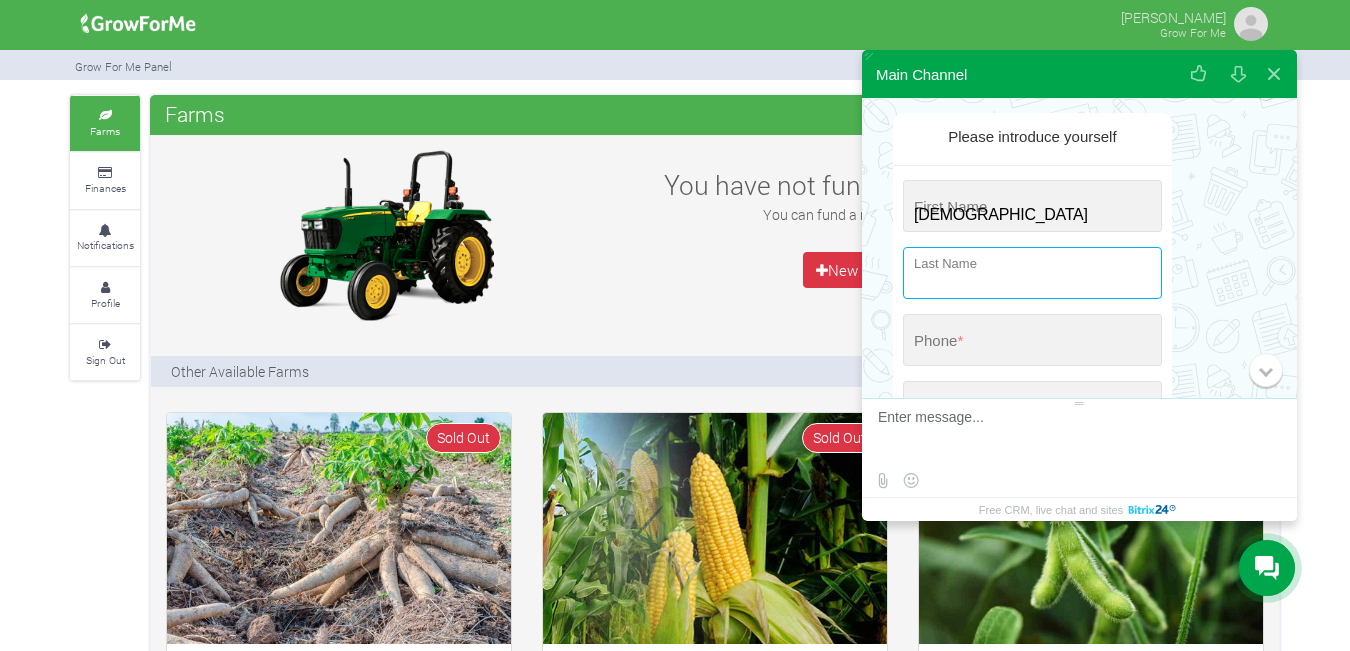 type on "Amanfu" 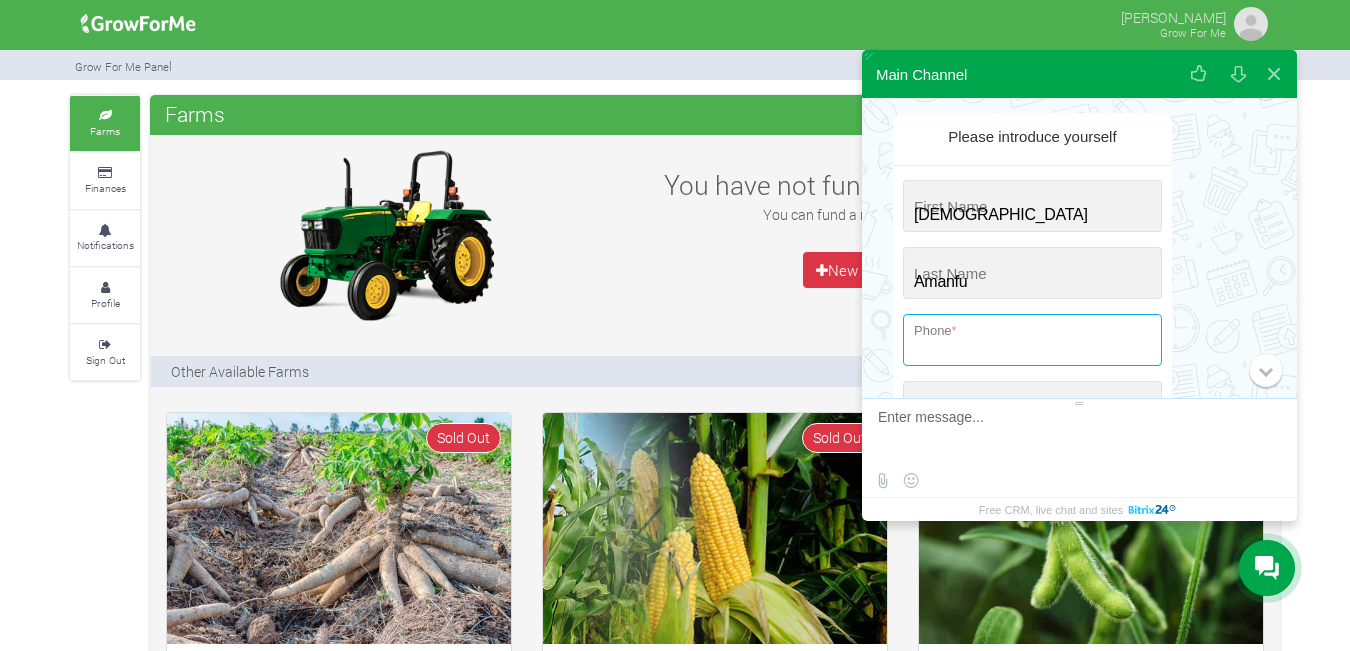 type on "+233 (542) 494-480" 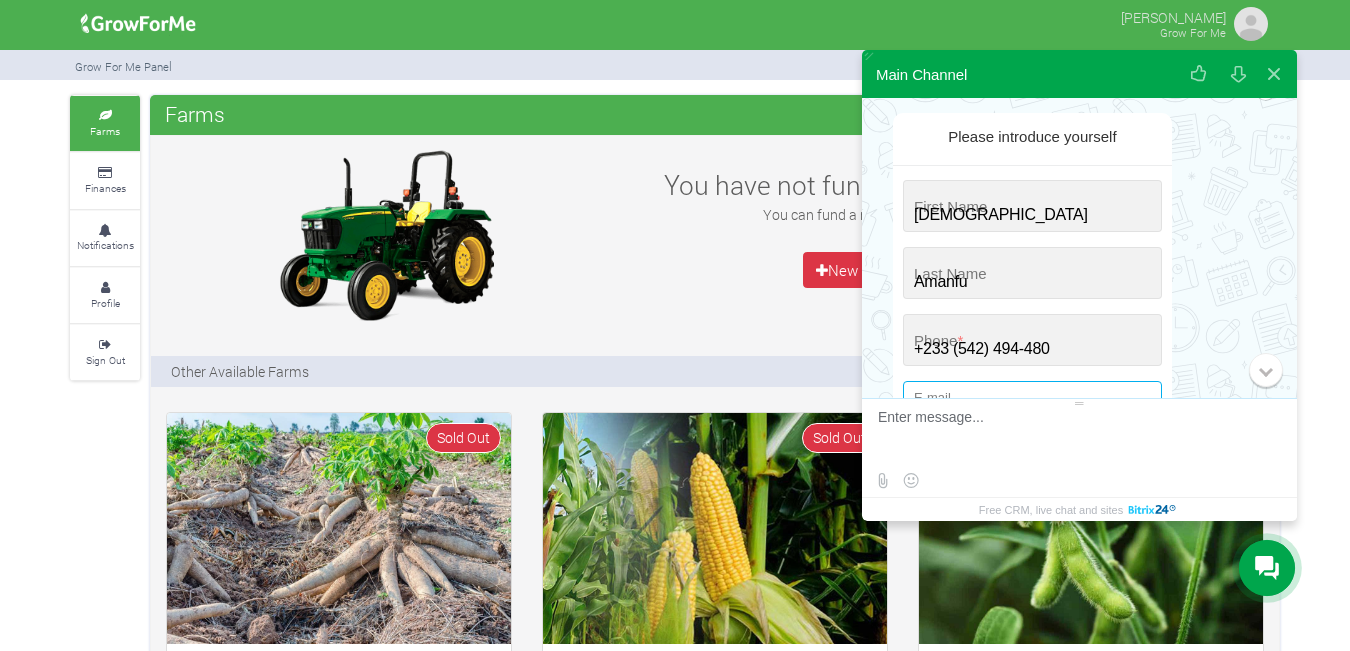 type on "[PERSON_NAME][EMAIL_ADDRESS][DOMAIN_NAME]" 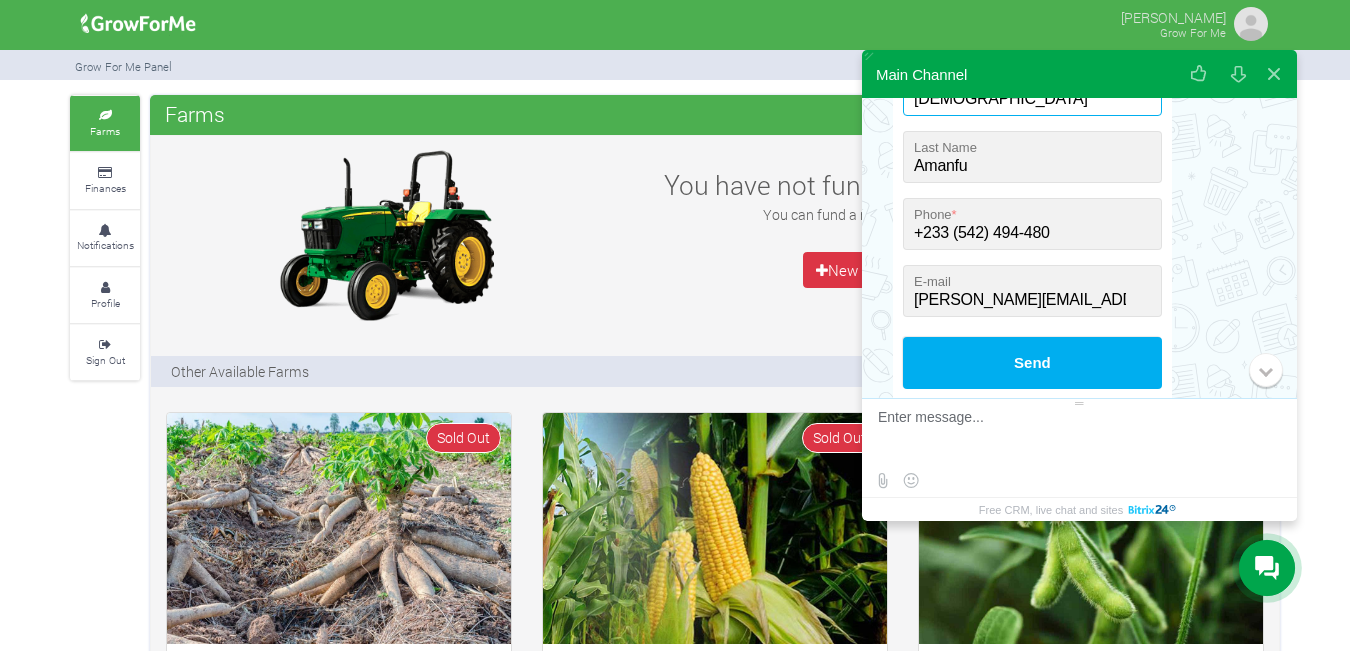 scroll, scrollTop: 262, scrollLeft: 0, axis: vertical 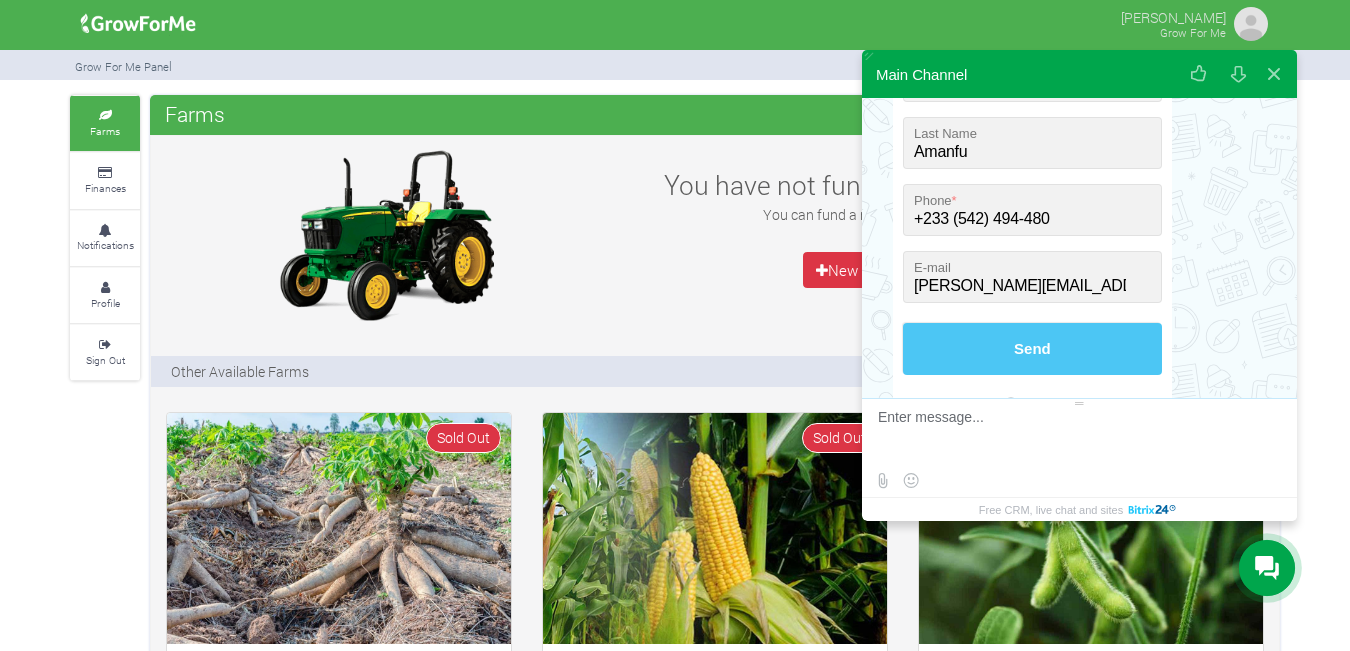 click on "Send" at bounding box center [1032, 349] 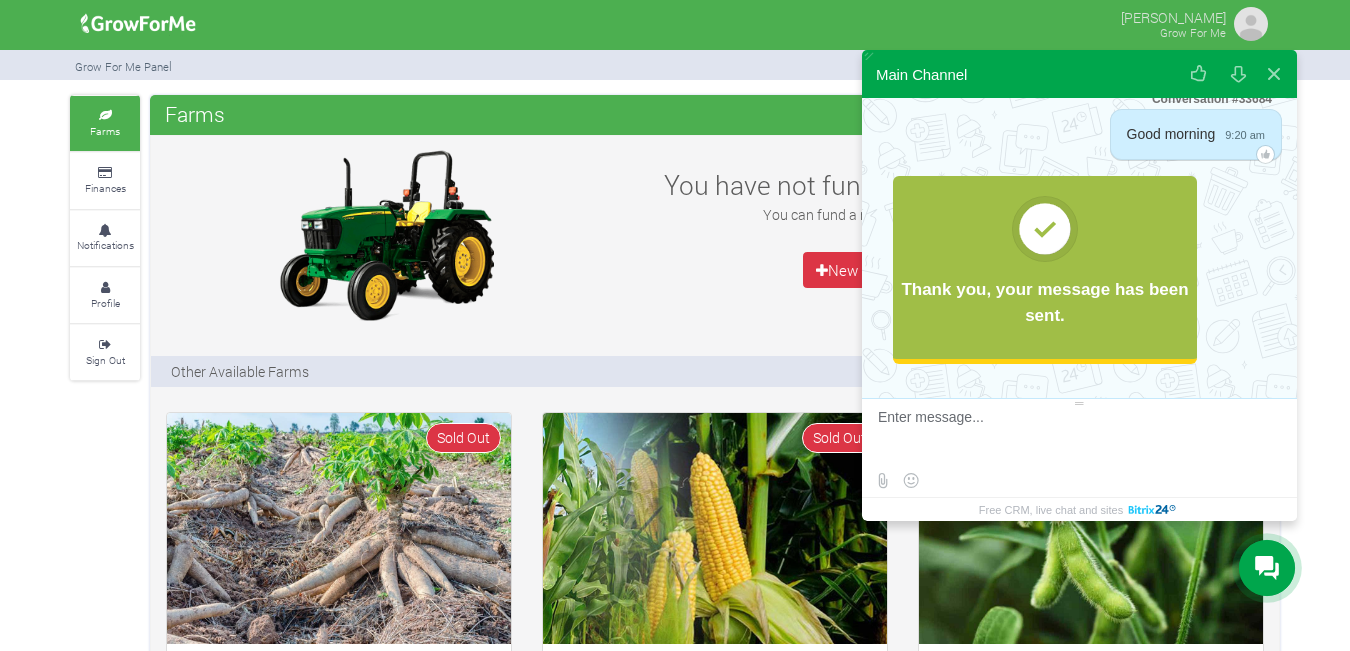 scroll, scrollTop: 69, scrollLeft: 0, axis: vertical 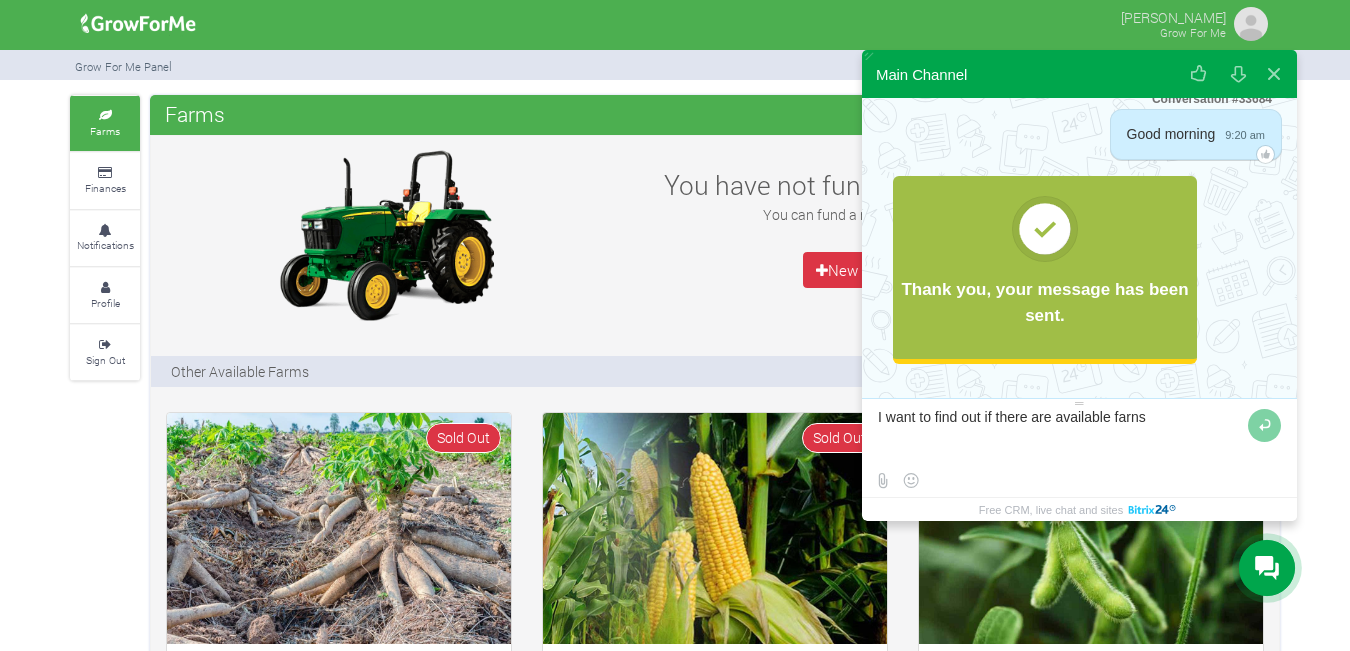 type on "I want to find out if there are available farns" 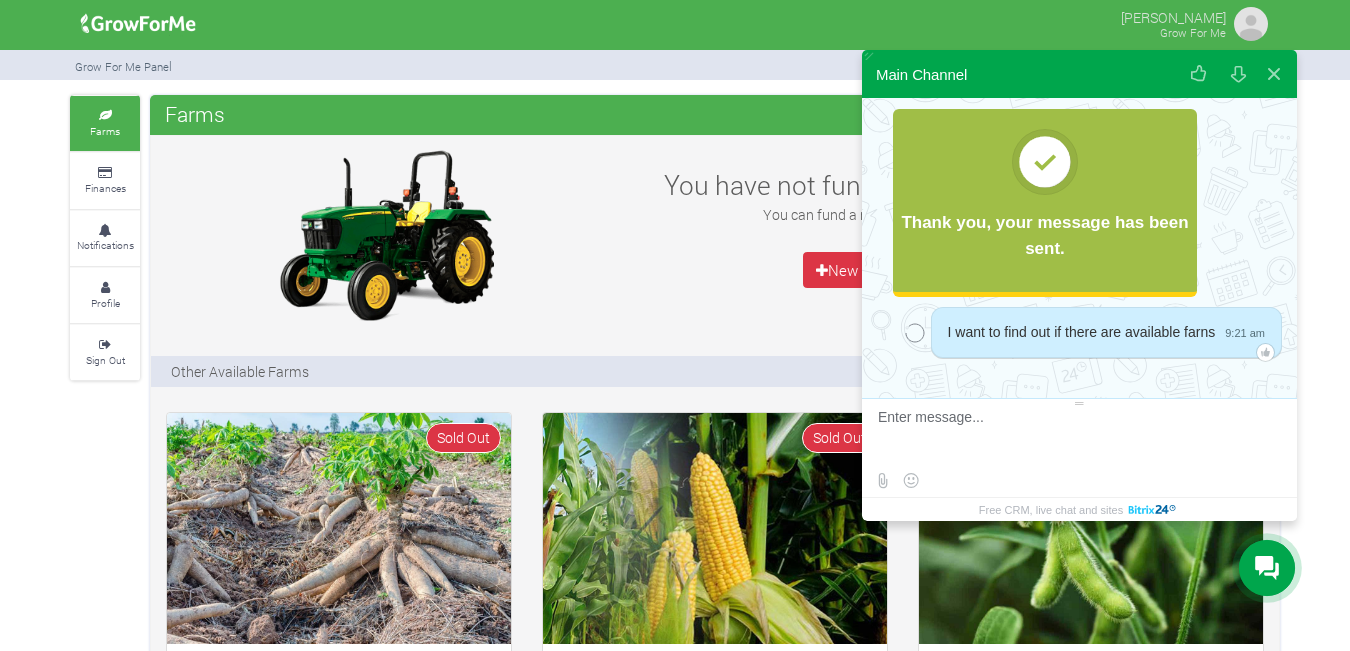 scroll, scrollTop: 136, scrollLeft: 0, axis: vertical 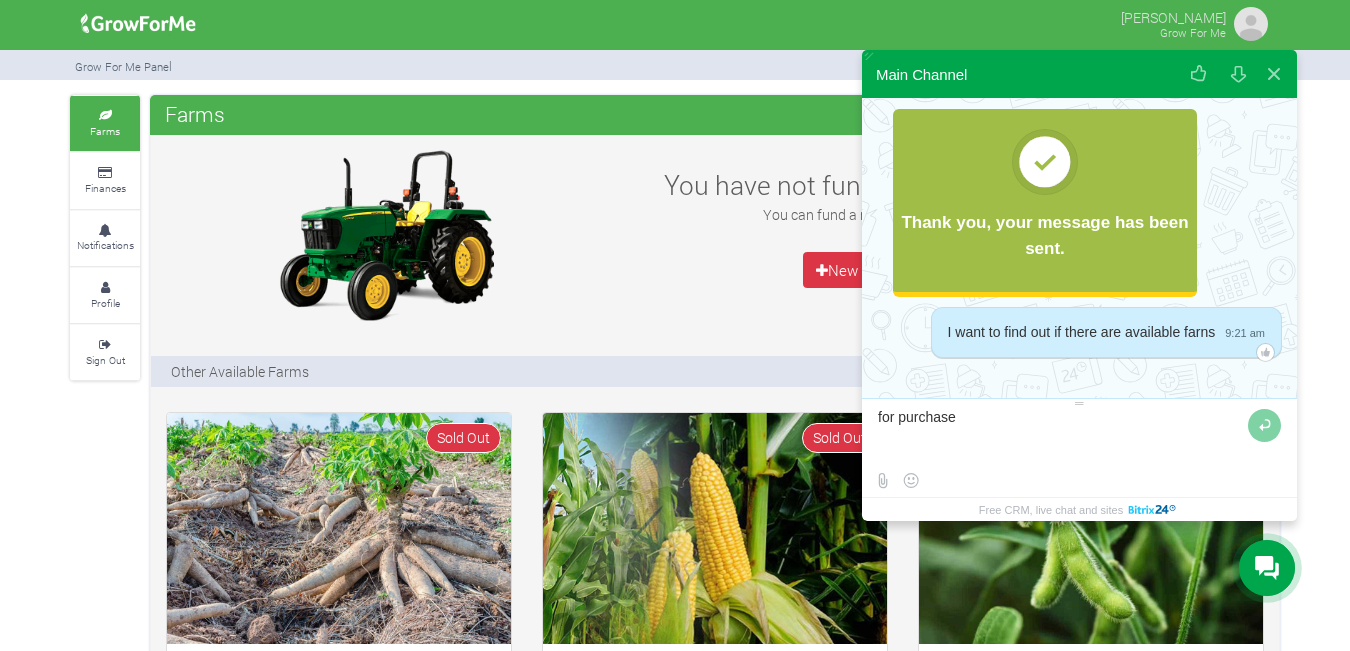 type on "for purchase?" 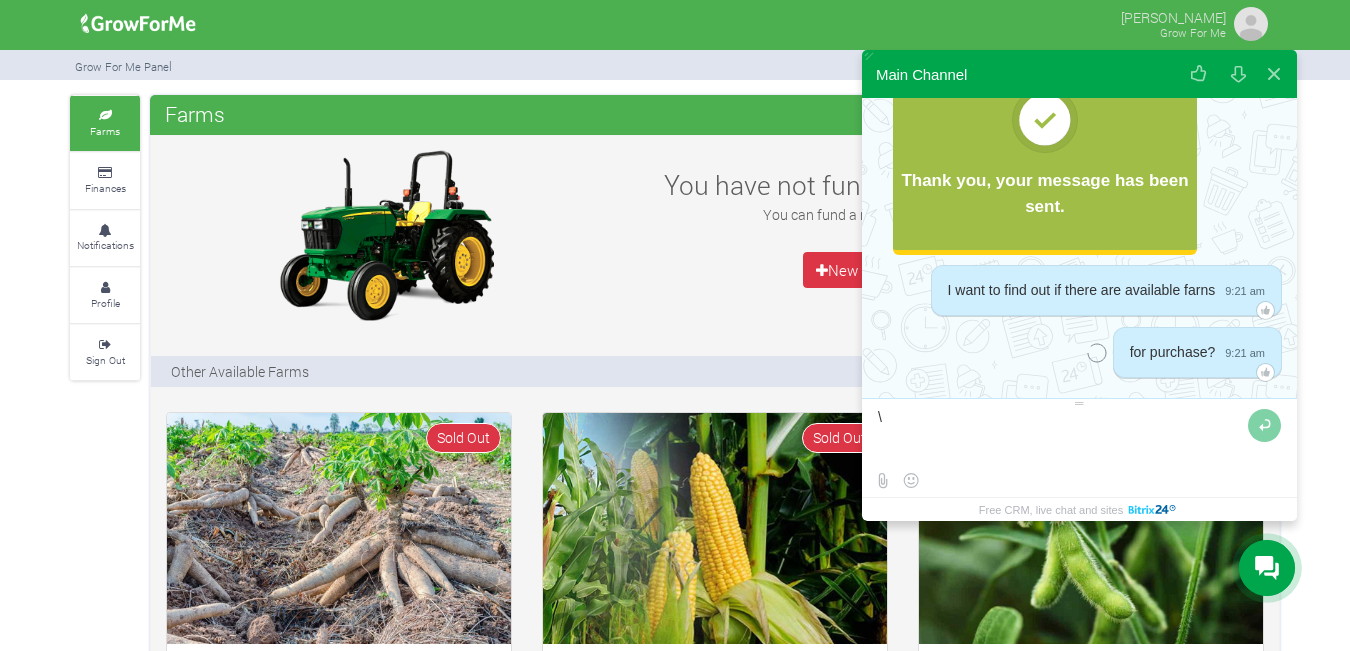 scroll, scrollTop: 198, scrollLeft: 0, axis: vertical 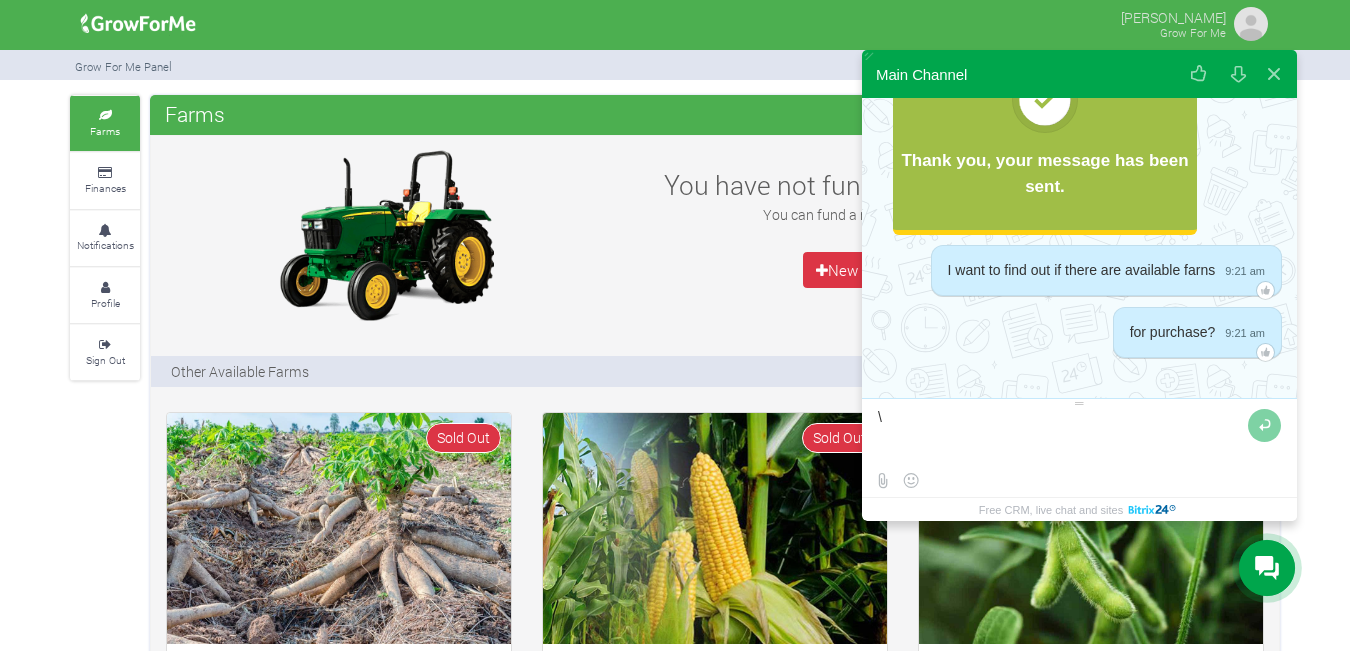type on "\" 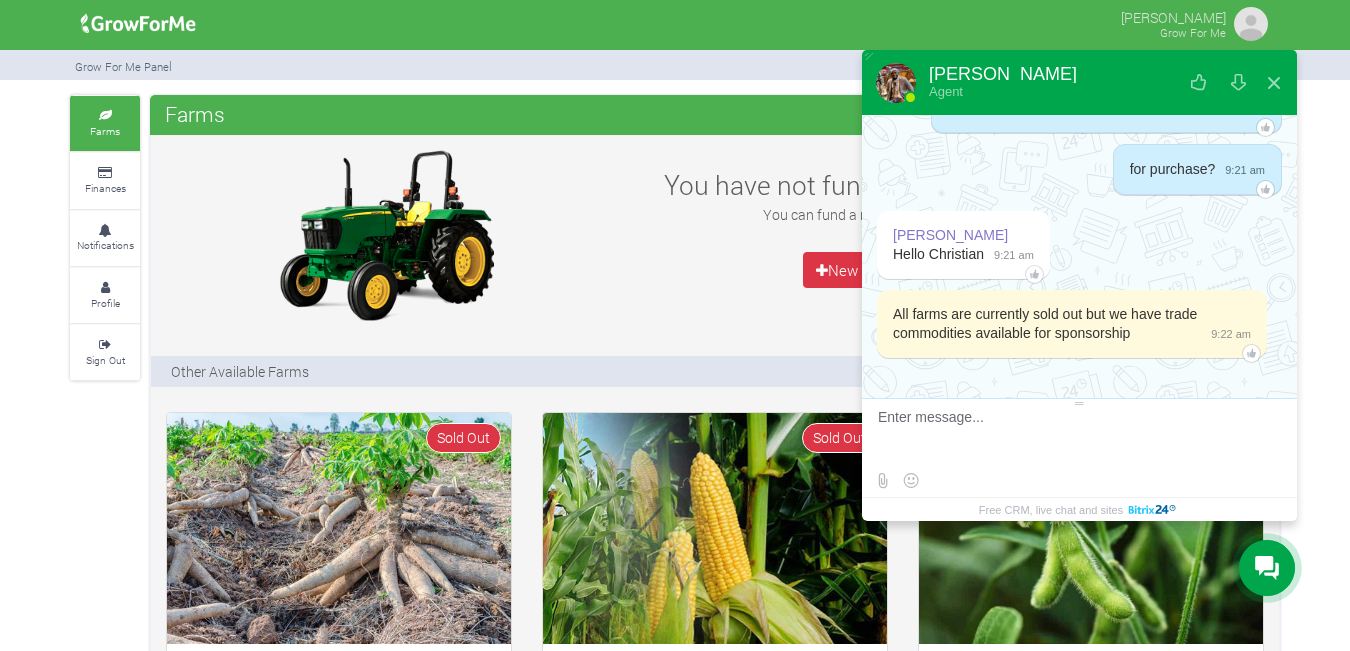 scroll, scrollTop: 378, scrollLeft: 0, axis: vertical 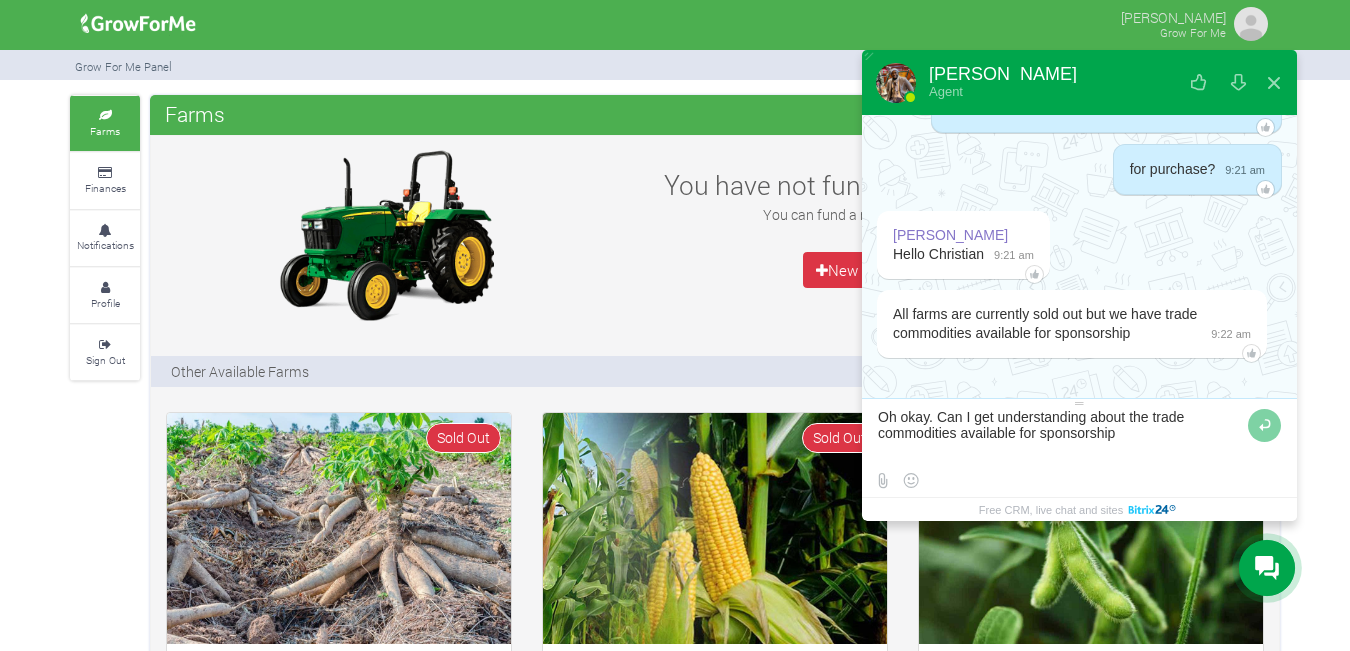 type on "Oh okay. Can I get understanding about the trade commodities available for sponsorship?" 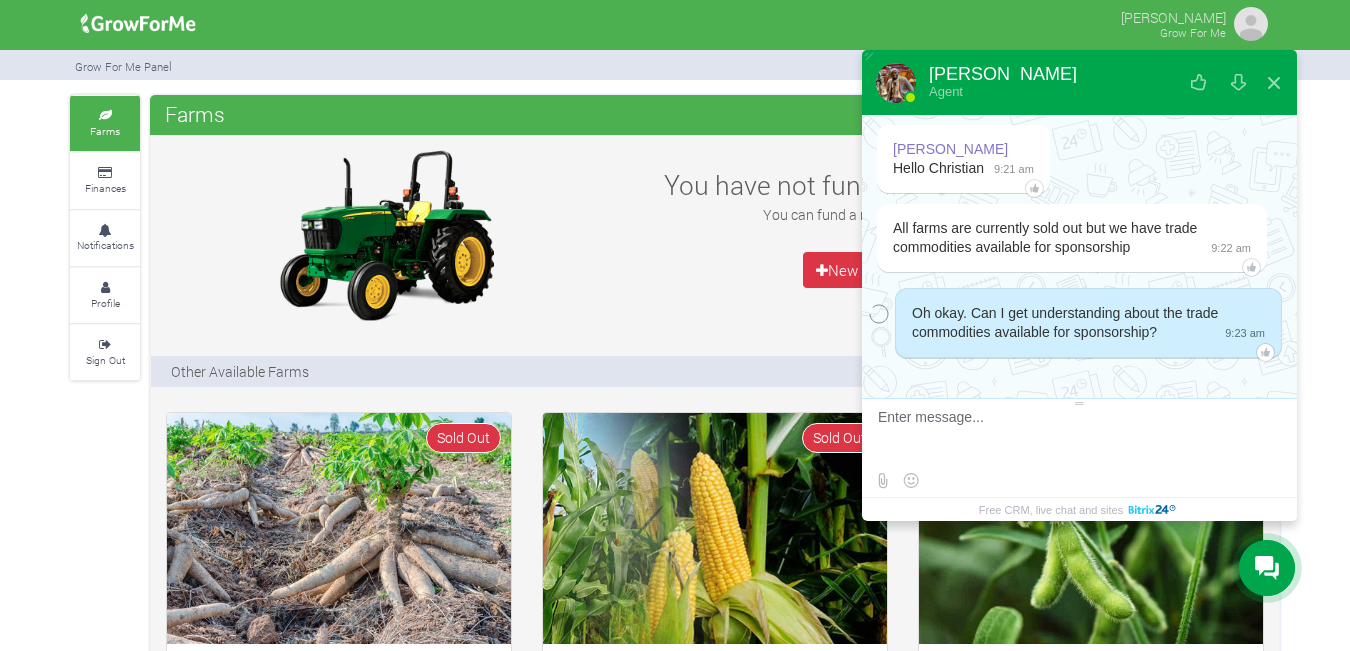 scroll, scrollTop: 464, scrollLeft: 0, axis: vertical 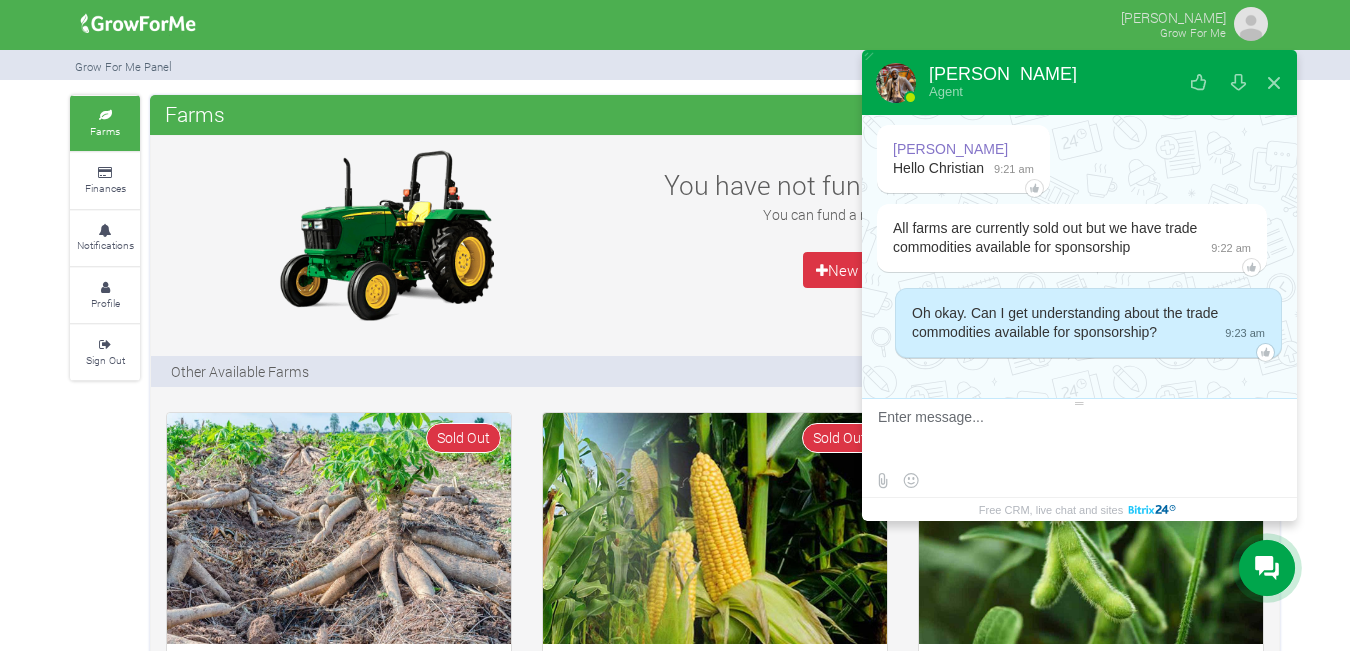 type 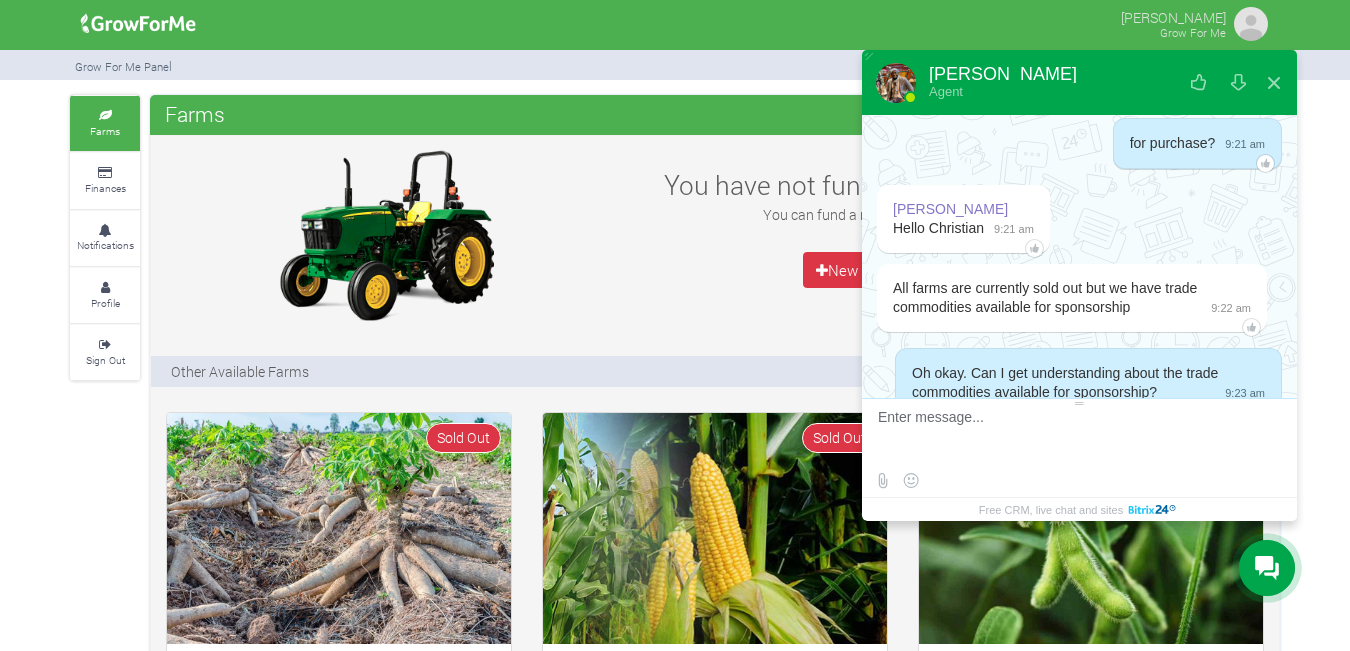 scroll, scrollTop: 464, scrollLeft: 0, axis: vertical 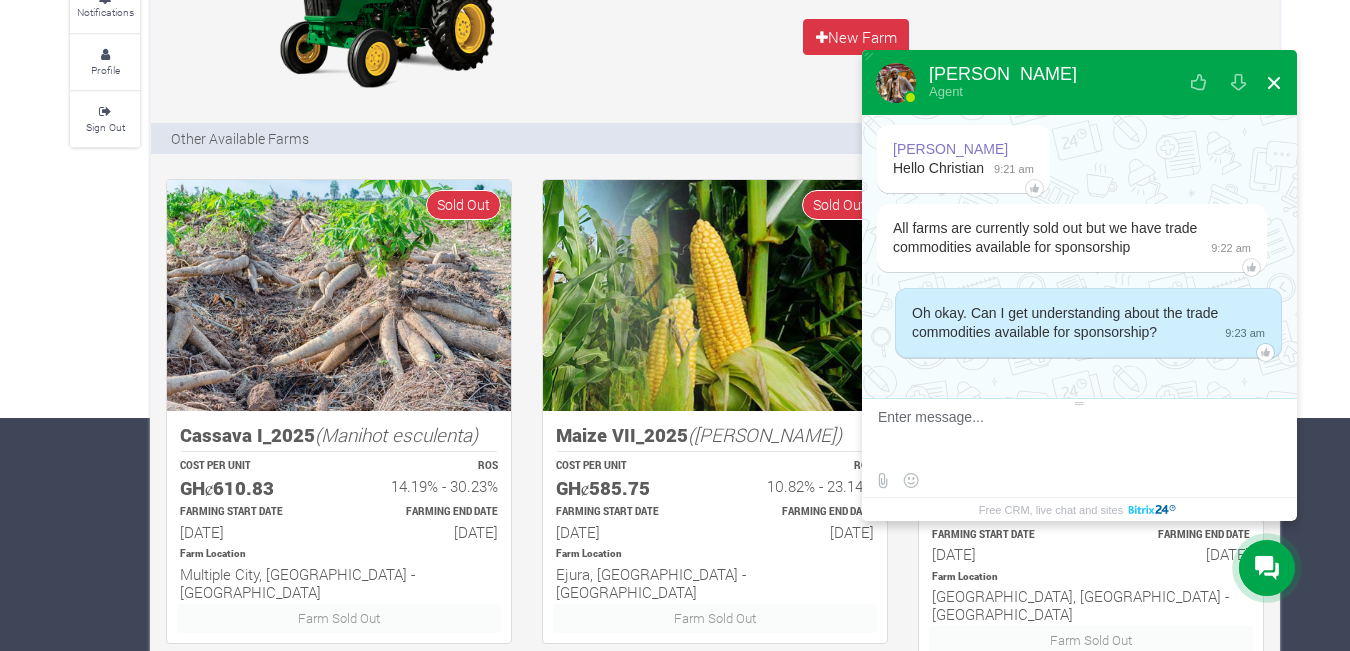 click at bounding box center [1274, 83] 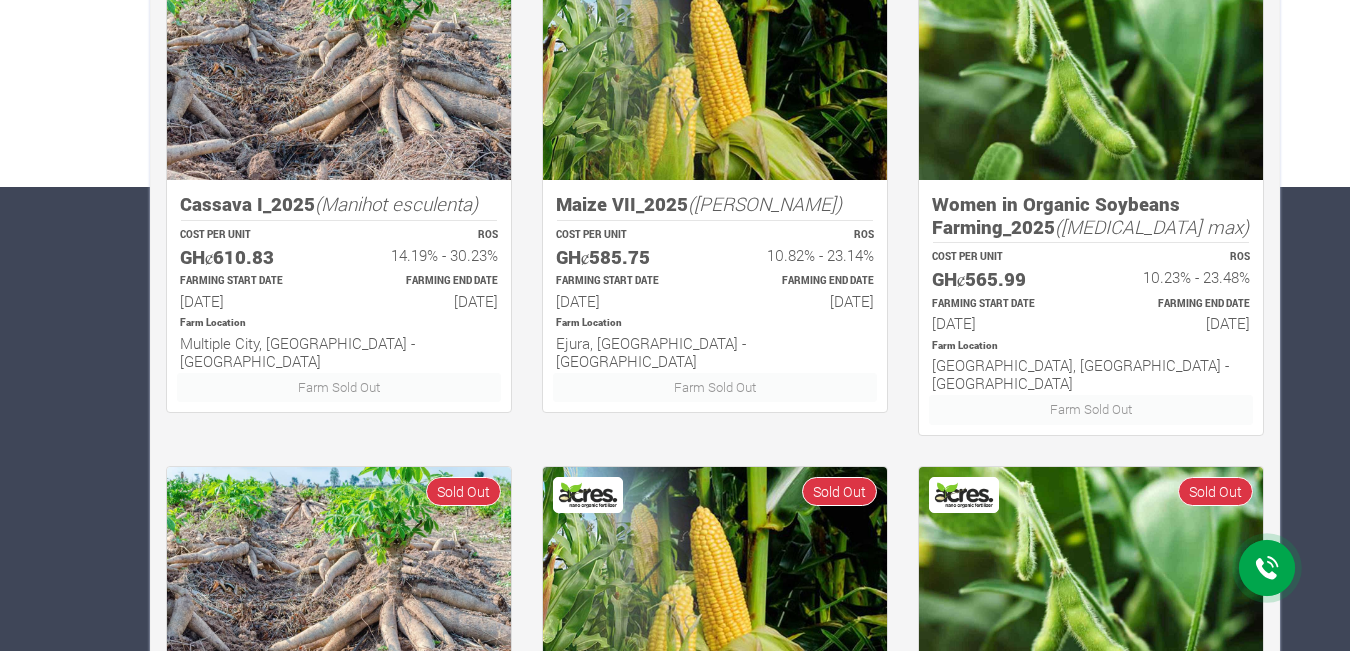 scroll, scrollTop: 465, scrollLeft: 0, axis: vertical 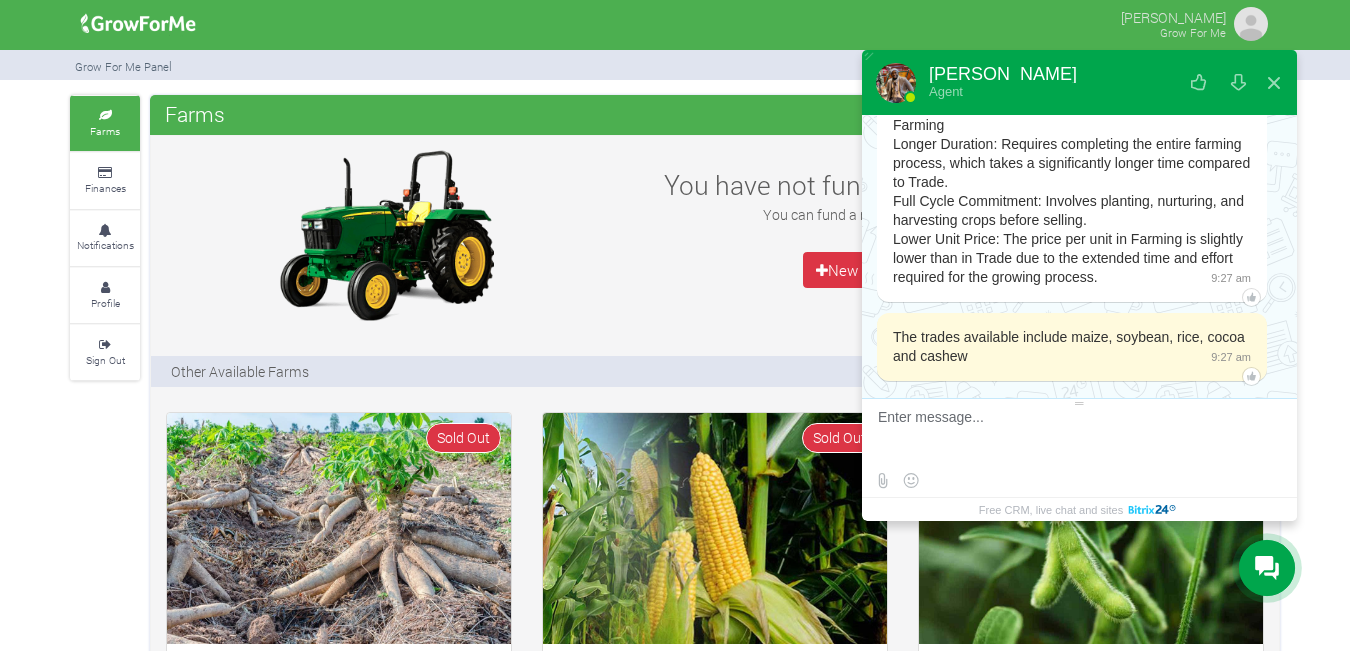 drag, startPoint x: 1297, startPoint y: 357, endPoint x: 1123, endPoint y: 388, distance: 176.73993 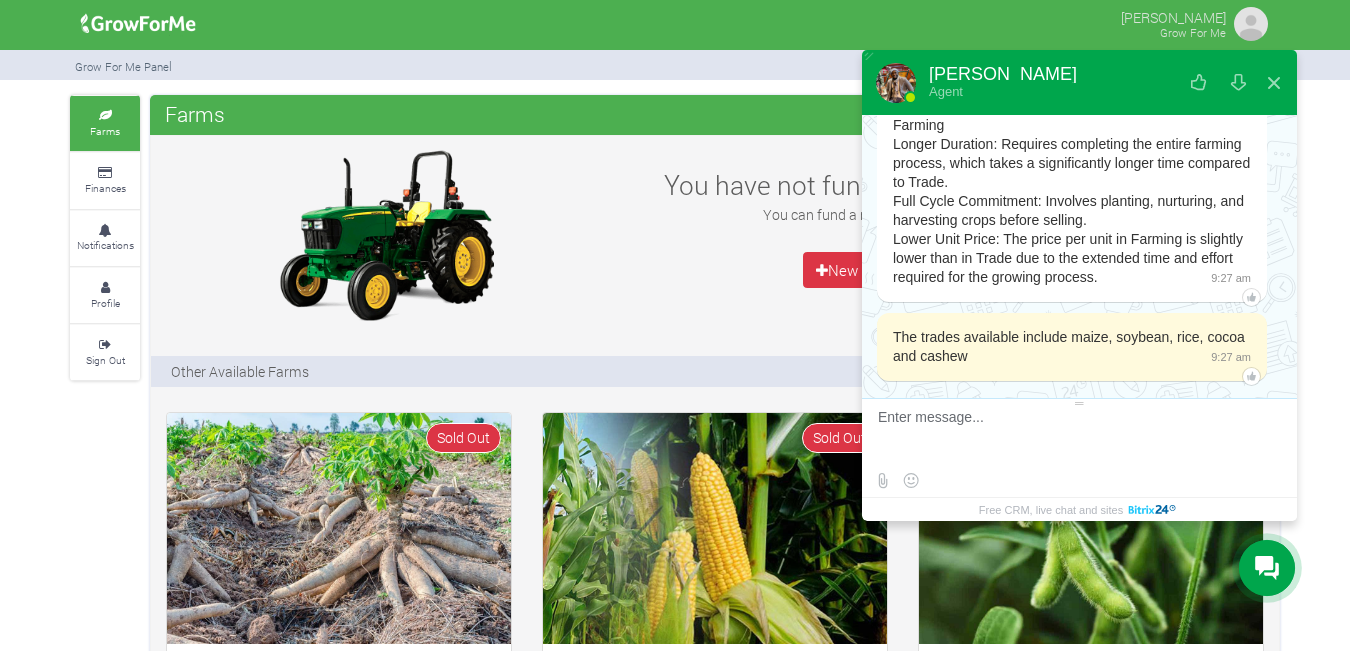 click on "[PERSON_NAME]   Agent             Please introduce yourself
First Name
*
Last Name
*
+233 (542) 494-480
Phone
*
[PERSON_NAME][EMAIL_ADDRESS][DOMAIN_NAME]
E-mail
*
Send
Debug: fill fields
Request has been sent!
Resend
The form is disabled
ua
kz
vn
de
id
ms
ja
hi
en
ar
in
fr
it
th
tc
pl
sc
ru
la
br
tr
Report abuse
Report abuse
Bitrix24 is not responsible for information supplied in this form. However, you can always report a violation.
Powered by   Bitrix   24           We are online" at bounding box center [675, 325] 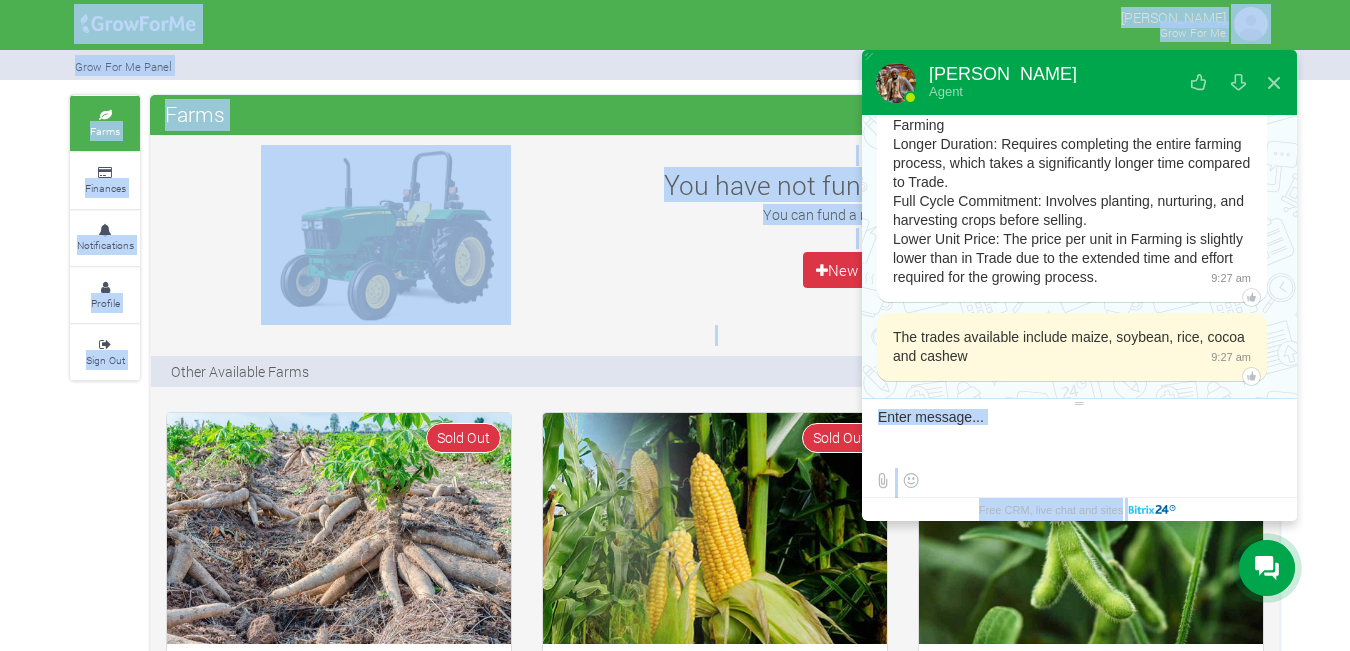 scroll, scrollTop: 1218, scrollLeft: 0, axis: vertical 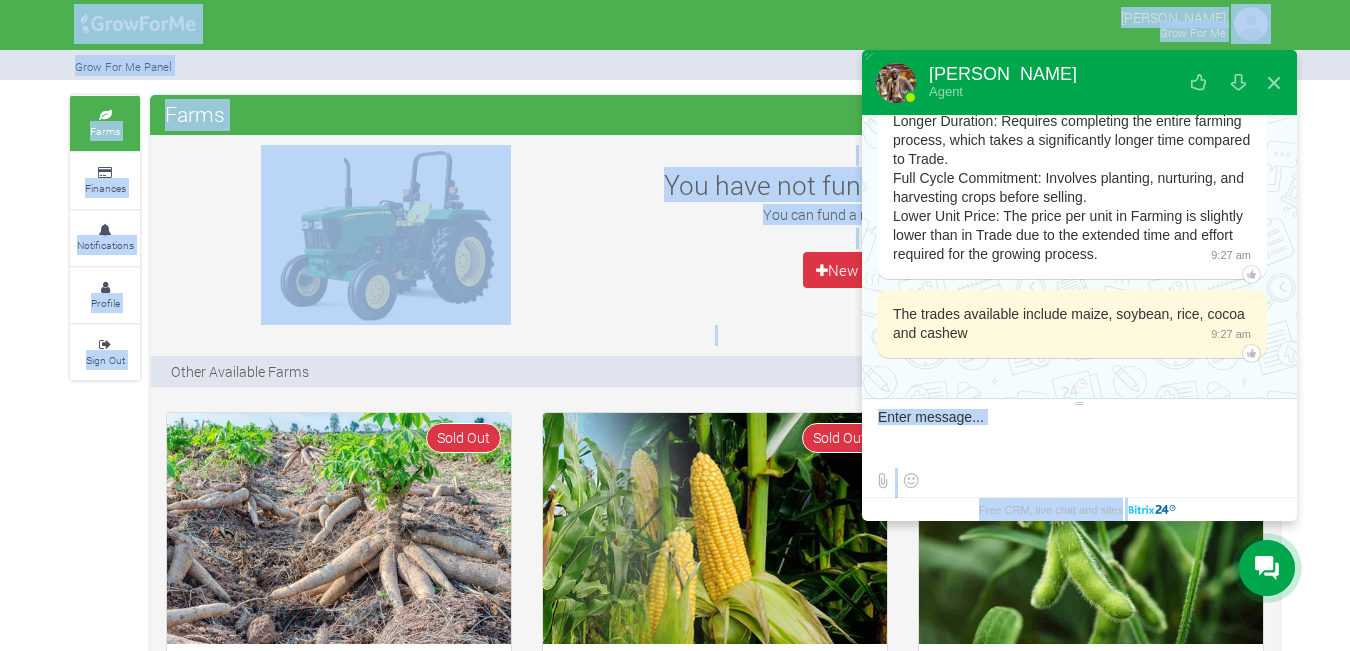 click at bounding box center [1077, 436] 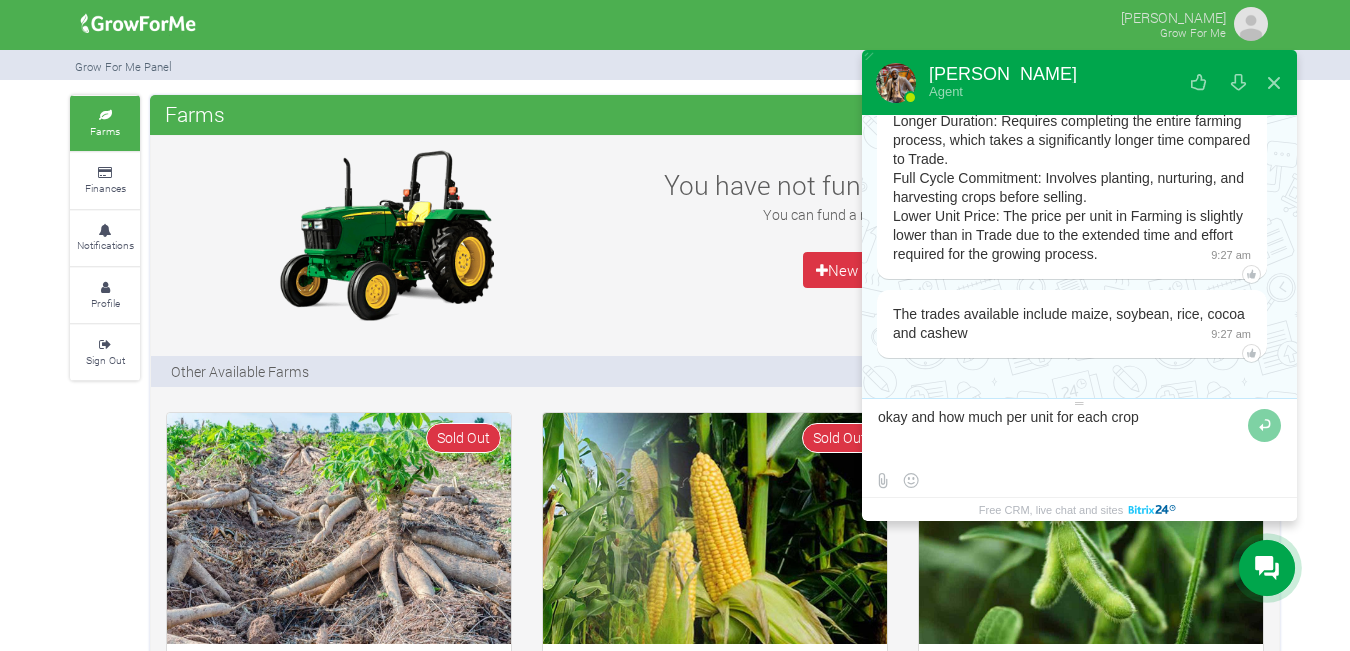 type on "okay and how much per unit for each crop?" 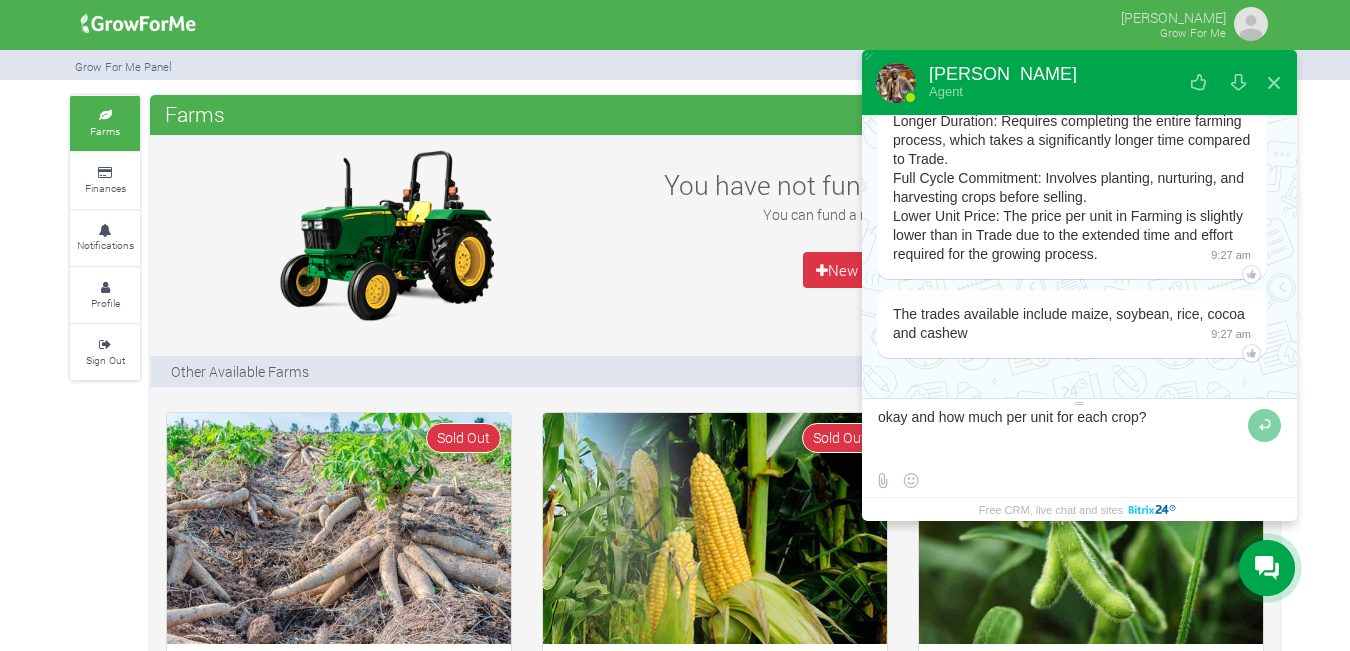type 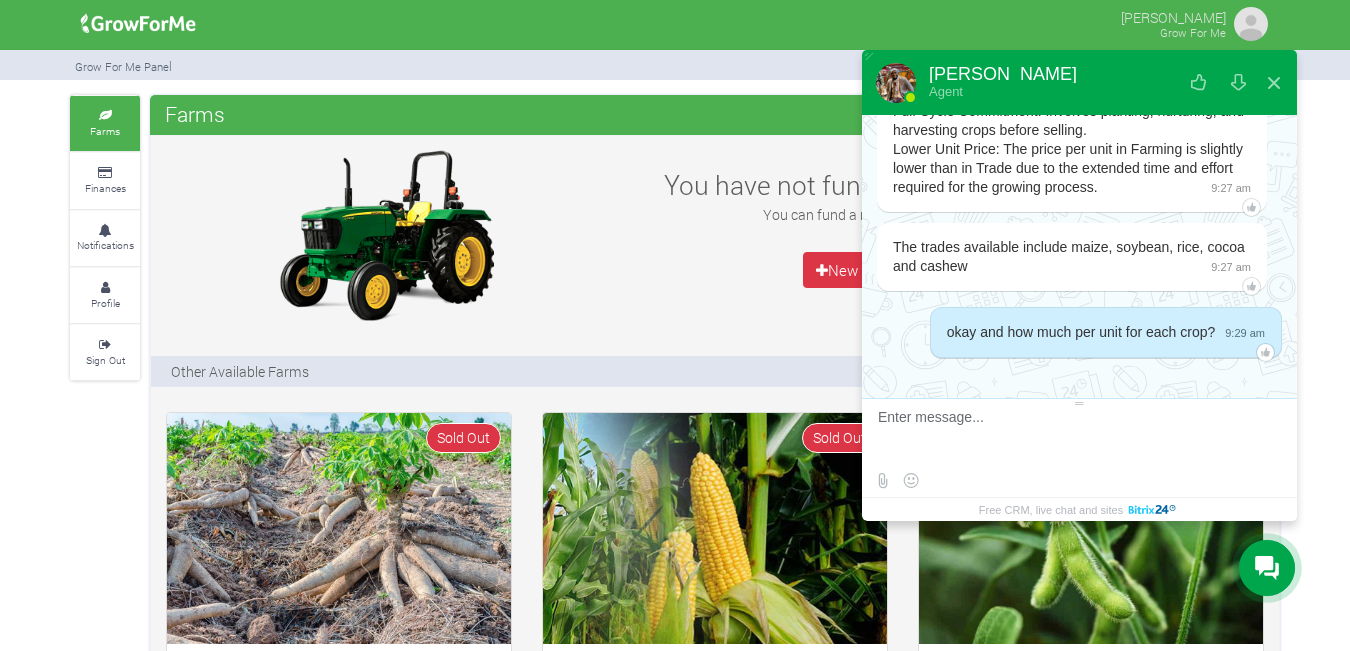 scroll, scrollTop: 1286, scrollLeft: 0, axis: vertical 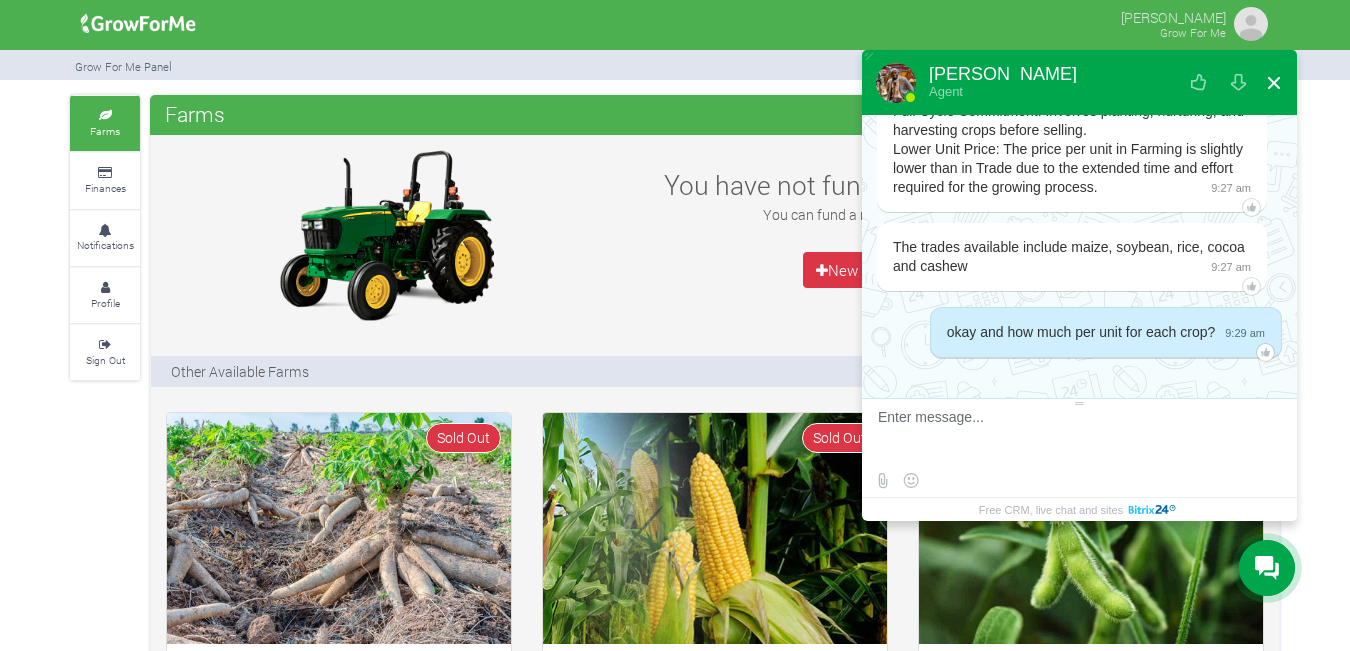 click at bounding box center (1274, 83) 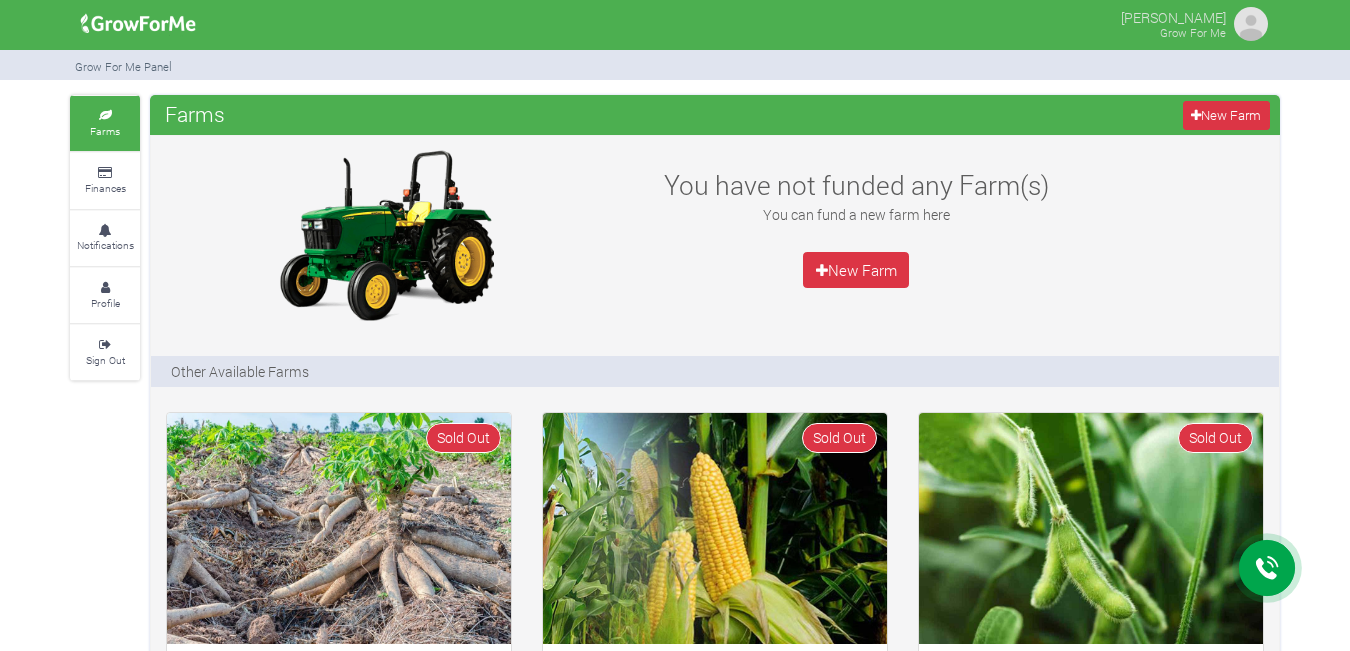 scroll, scrollTop: 119, scrollLeft: 0, axis: vertical 